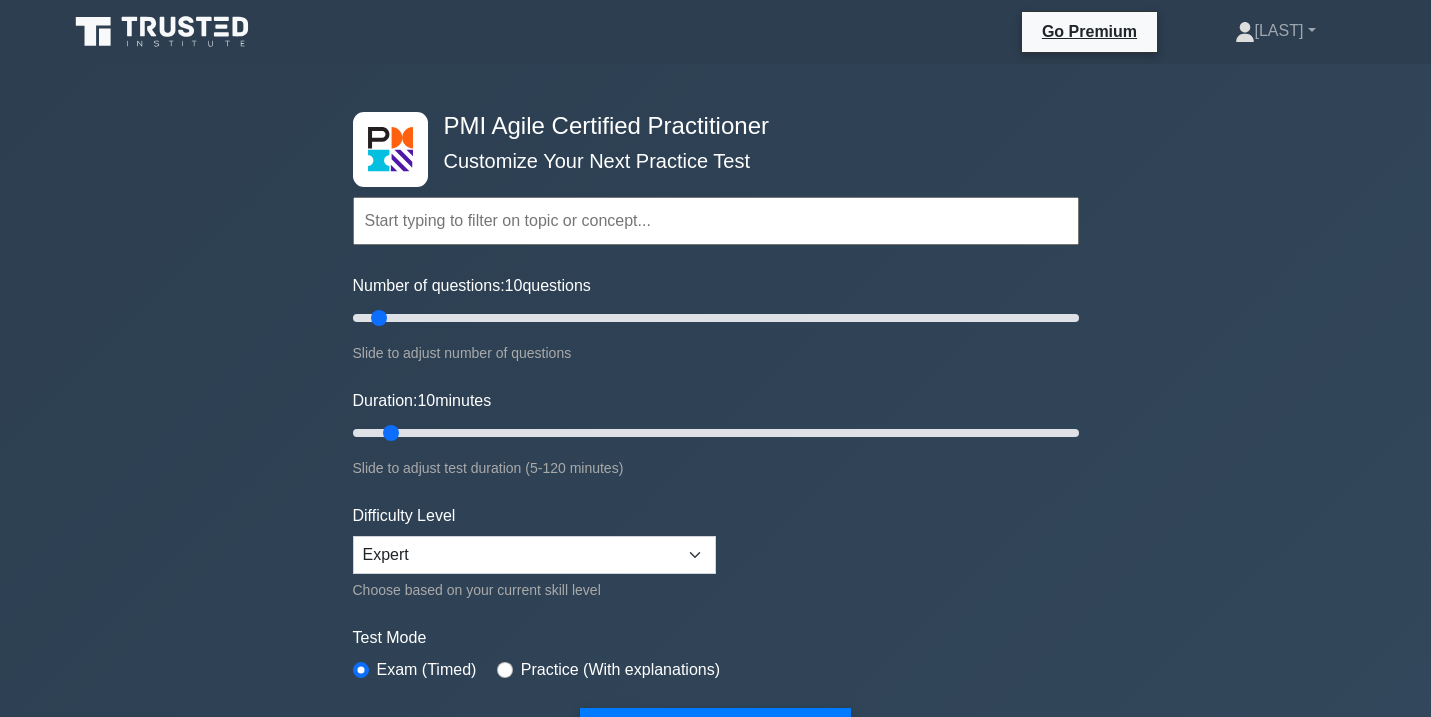 scroll, scrollTop: 2491, scrollLeft: 0, axis: vertical 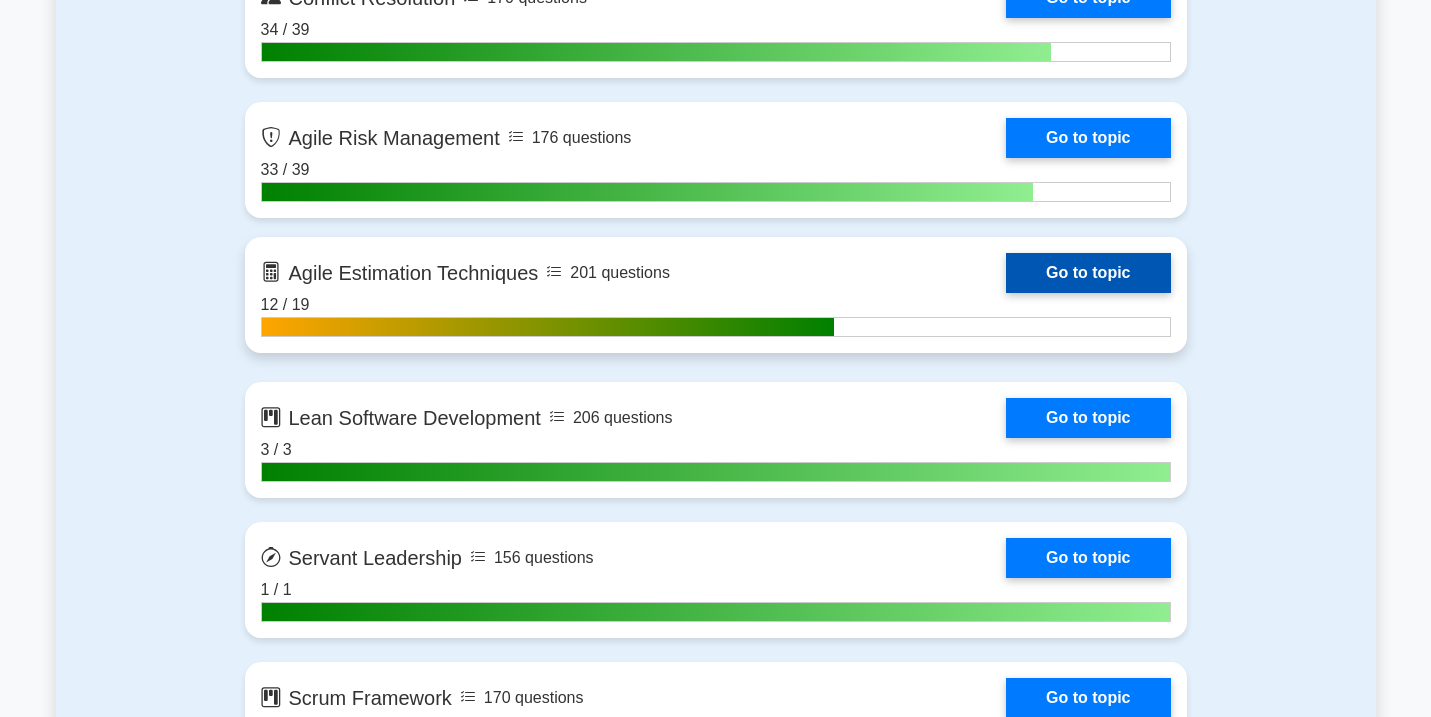 click on "Go to topic" at bounding box center (1088, 273) 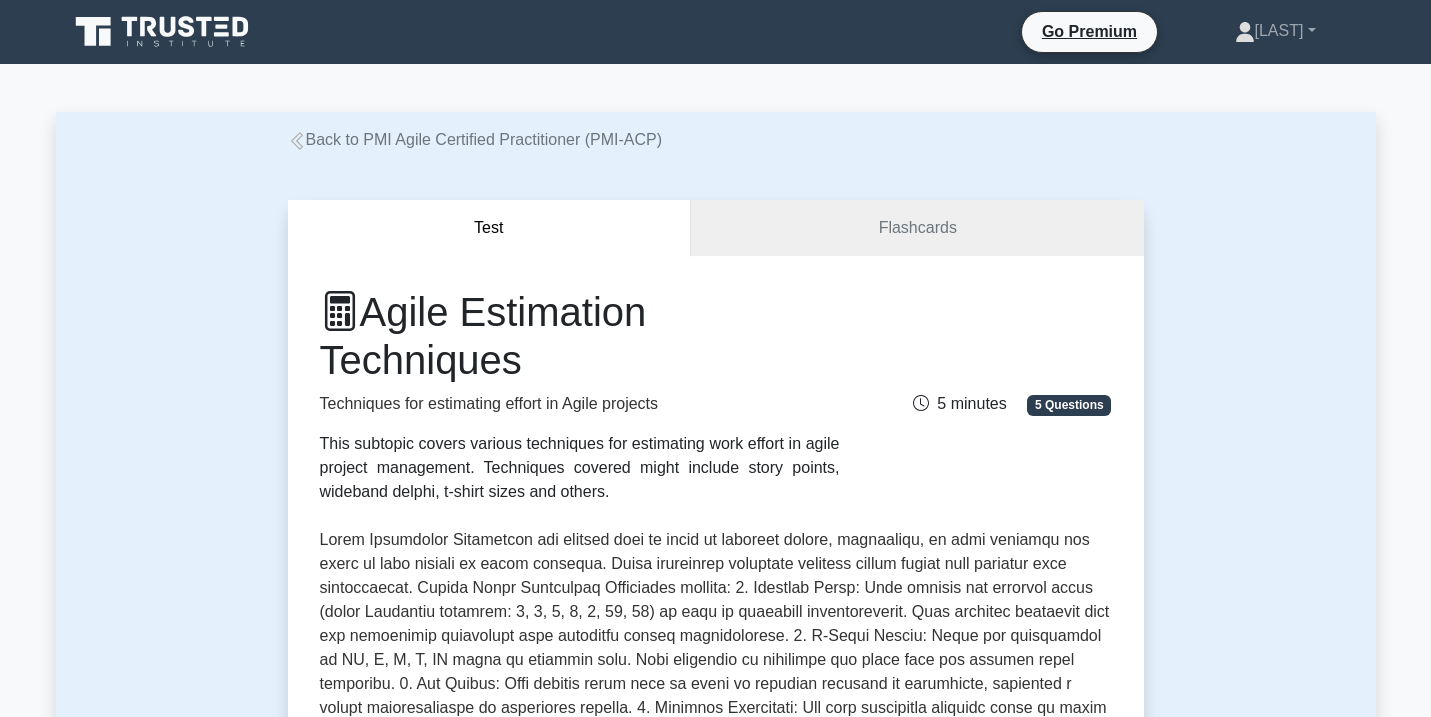 scroll, scrollTop: 0, scrollLeft: 0, axis: both 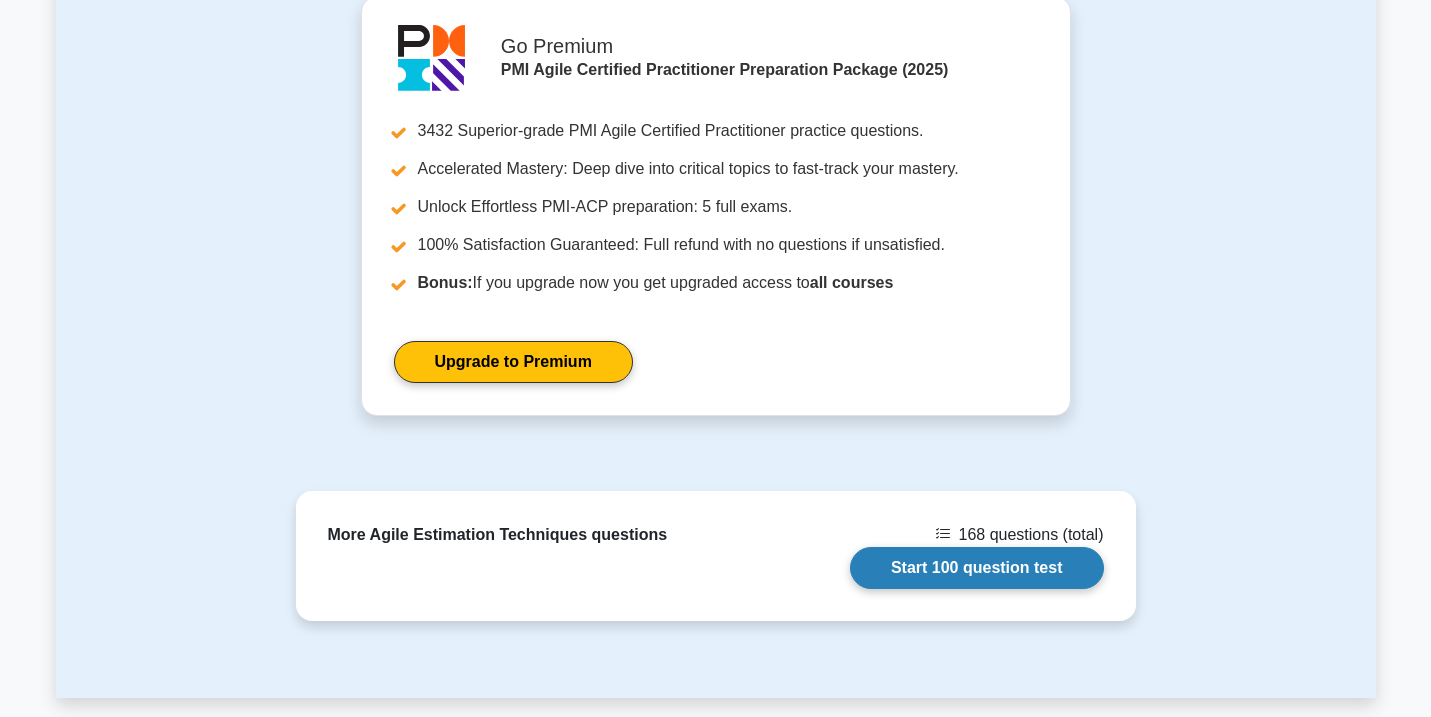 click on "Start 100 question test" at bounding box center (977, 568) 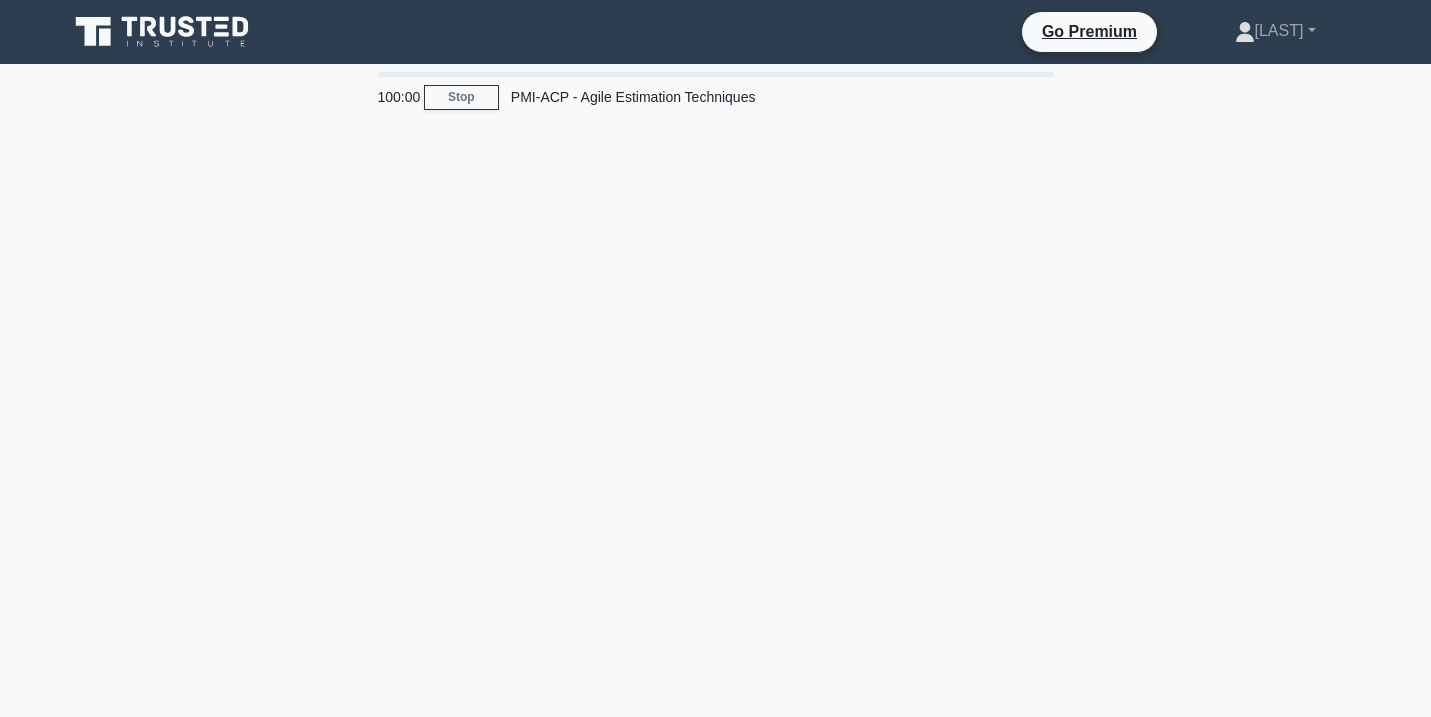 scroll, scrollTop: 0, scrollLeft: 0, axis: both 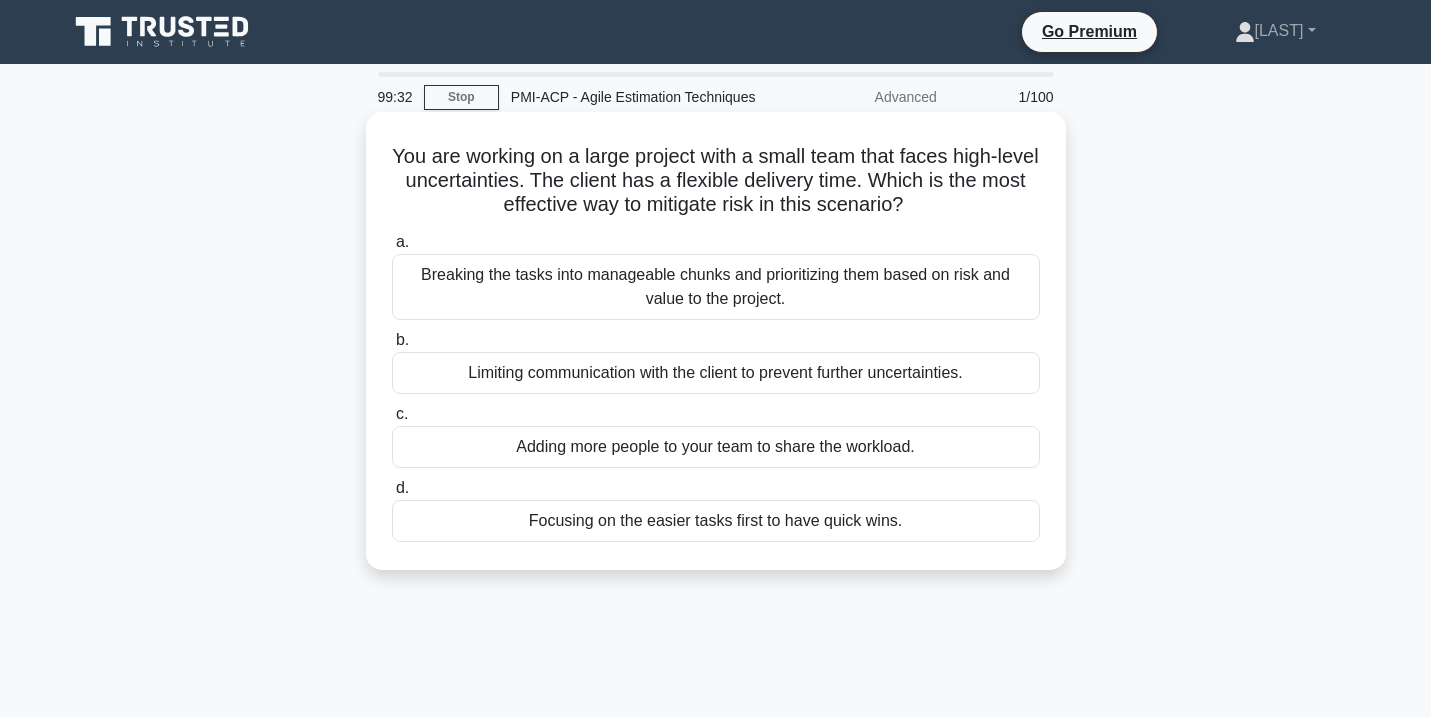 click on "Breaking the tasks into manageable chunks and prioritizing them based on risk and value to the project." at bounding box center [716, 287] 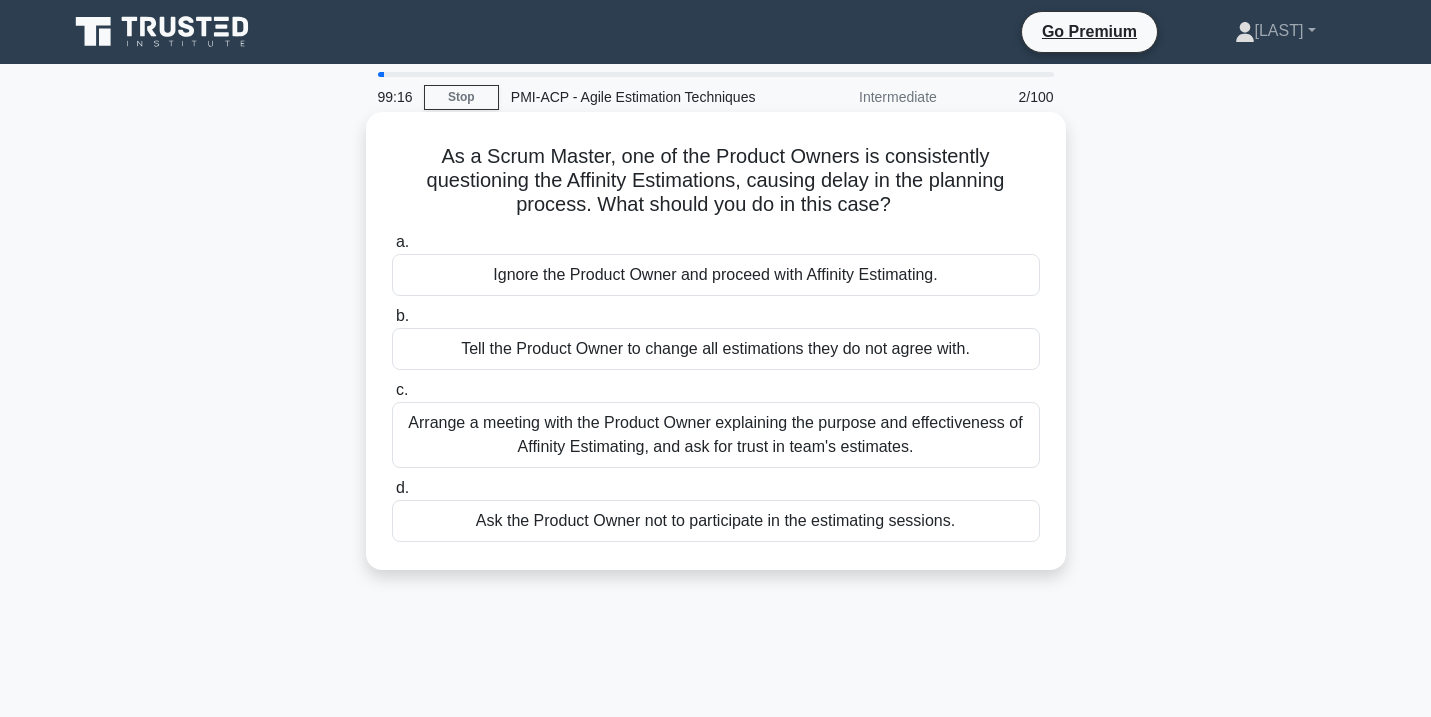 click on "Arrange a meeting with the Product Owner explaining the purpose and effectiveness of Affinity Estimating, and ask for trust in team's estimates." at bounding box center (716, 435) 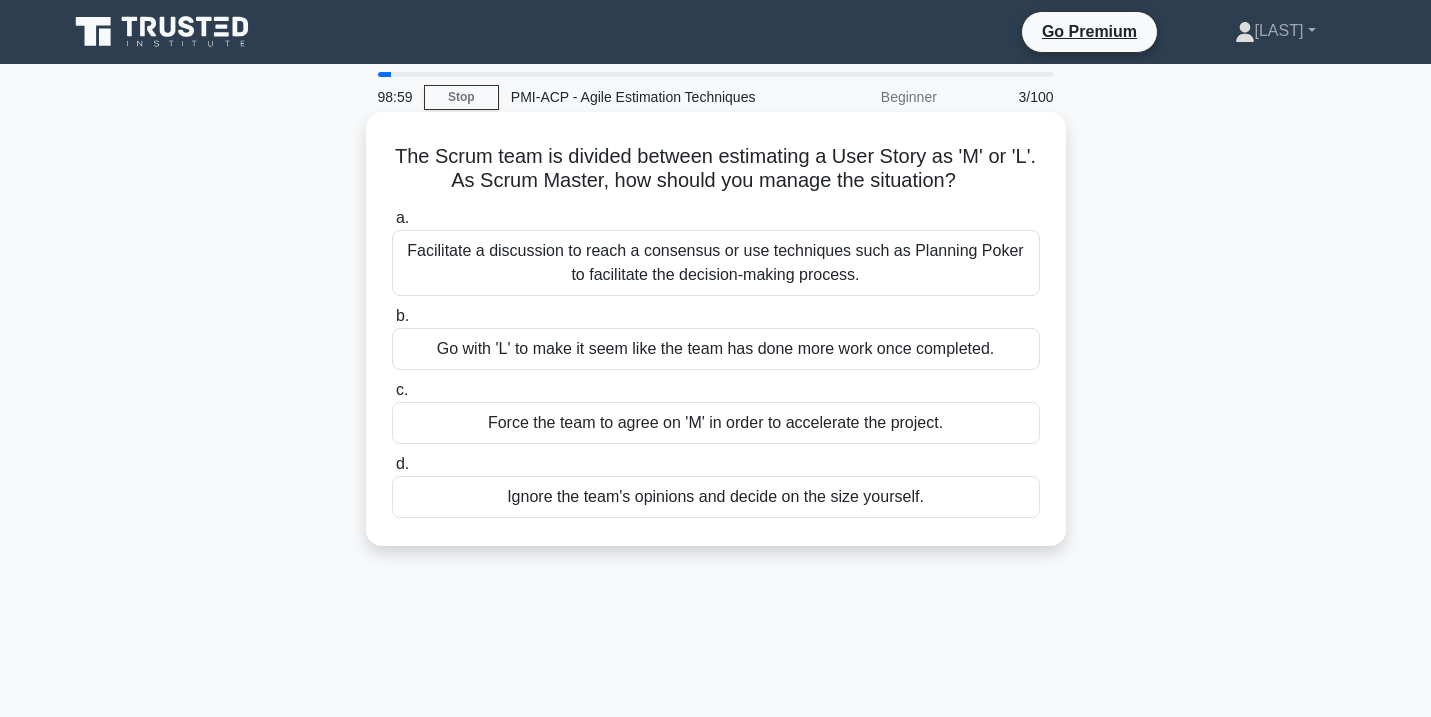 click on "Facilitate a discussion to reach a consensus or use techniques such as Planning Poker to facilitate the decision-making process." at bounding box center (716, 263) 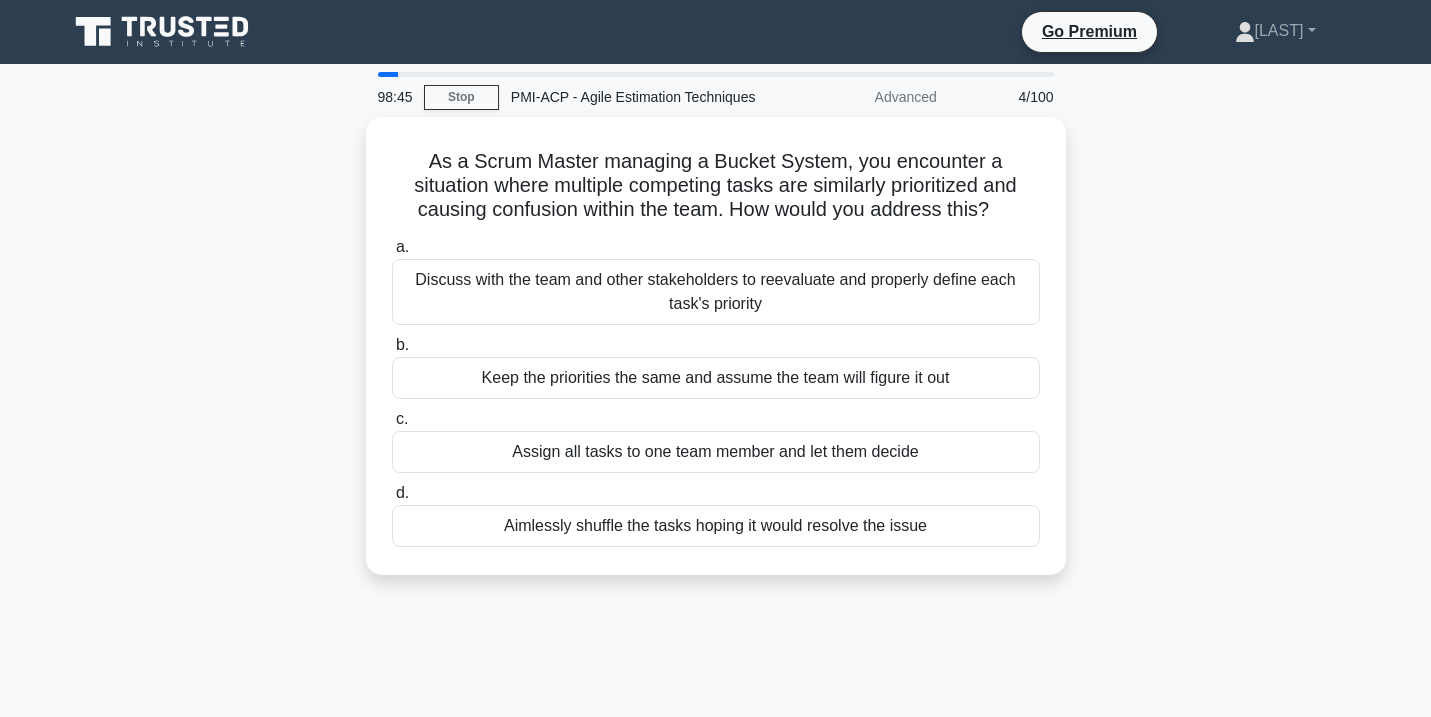 click on "Discuss with the team and other stakeholders to reevaluate and properly define each task's priority" at bounding box center [716, 292] 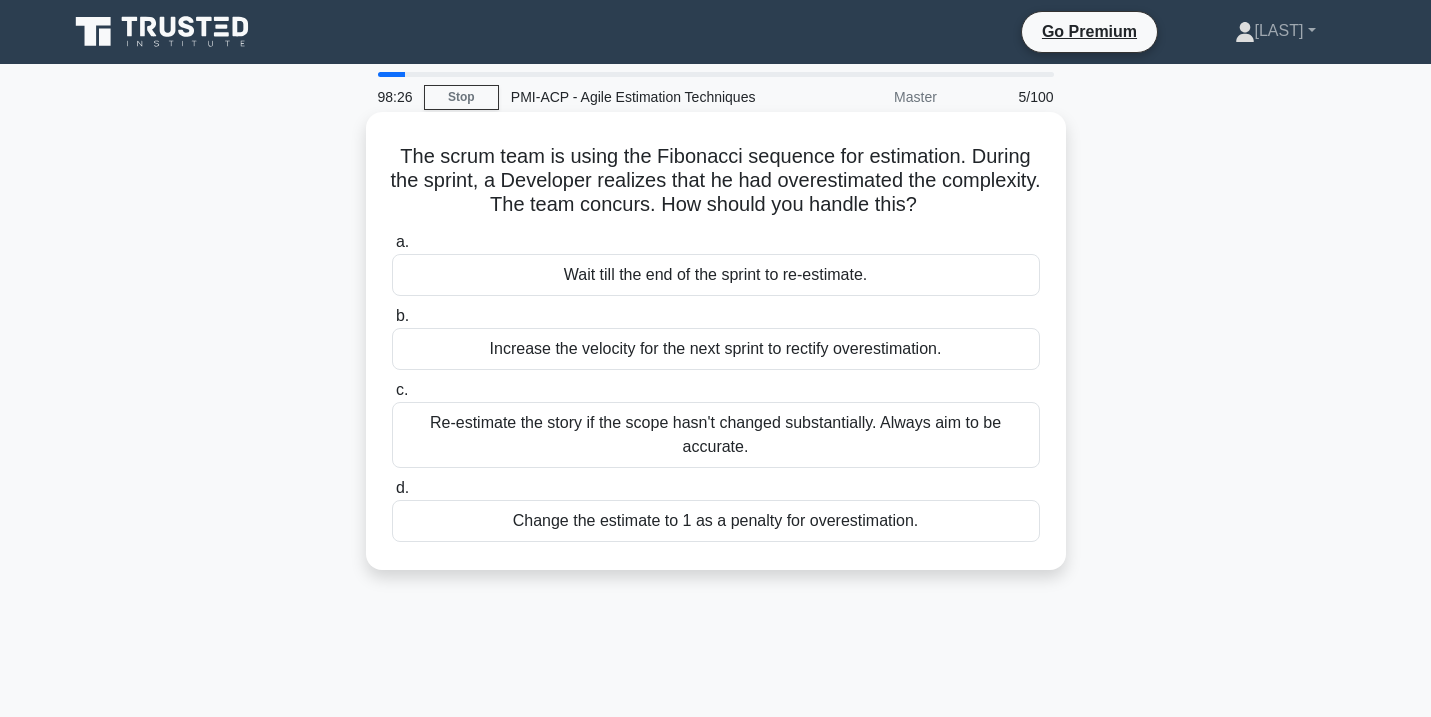 click on "Re-estimate the story if the scope hasn't changed substantially. Always aim to be accurate." at bounding box center [716, 435] 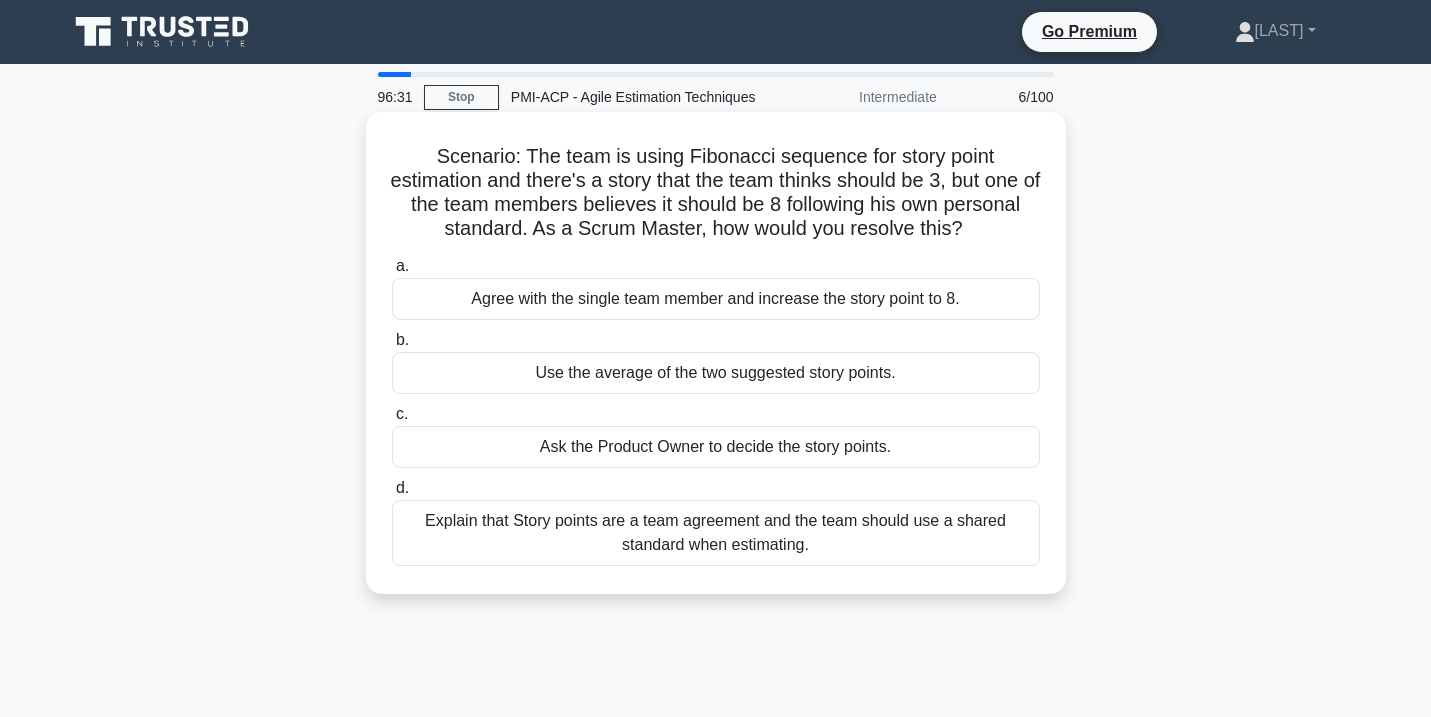 click on "Explain that Story points are a team agreement and the team should use a shared standard when estimating." at bounding box center [716, 533] 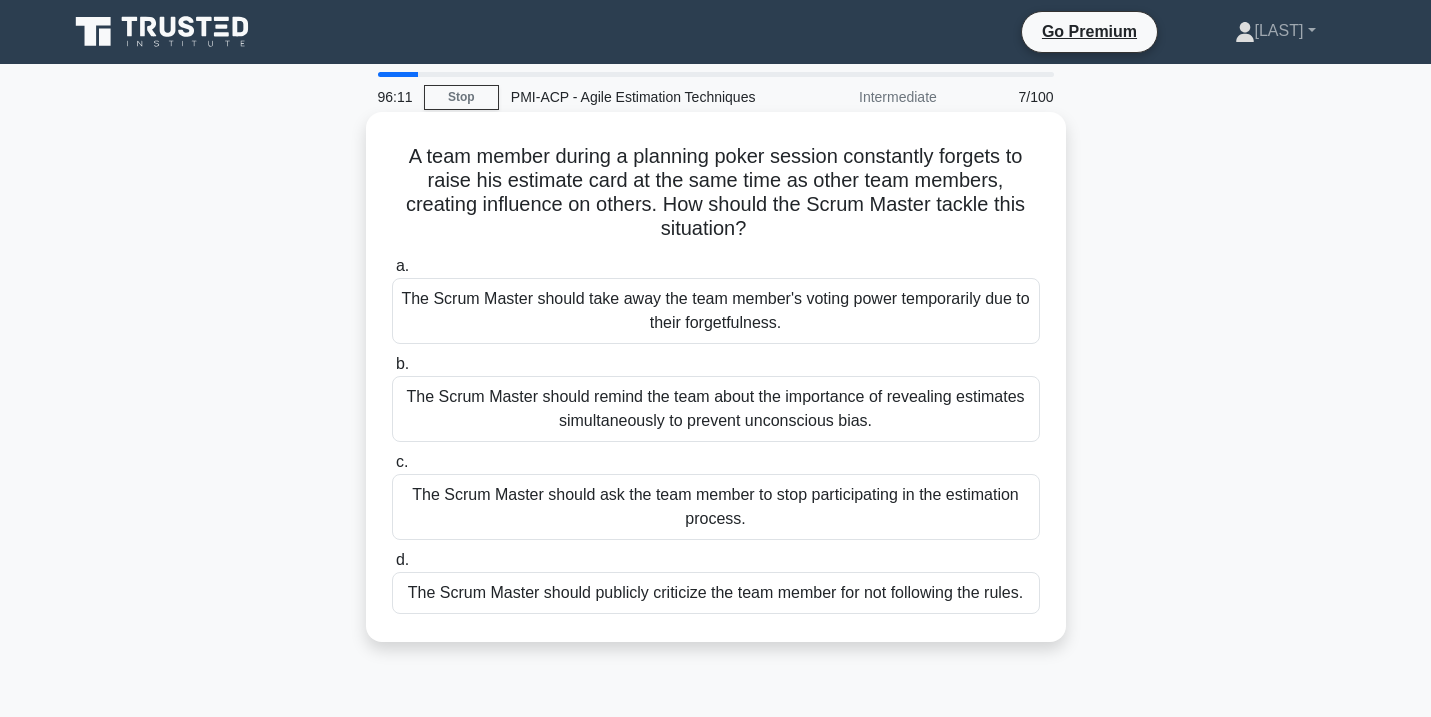 click on "The Scrum Master should remind the team about the importance of revealing estimates simultaneously to prevent unconscious bias." at bounding box center [716, 409] 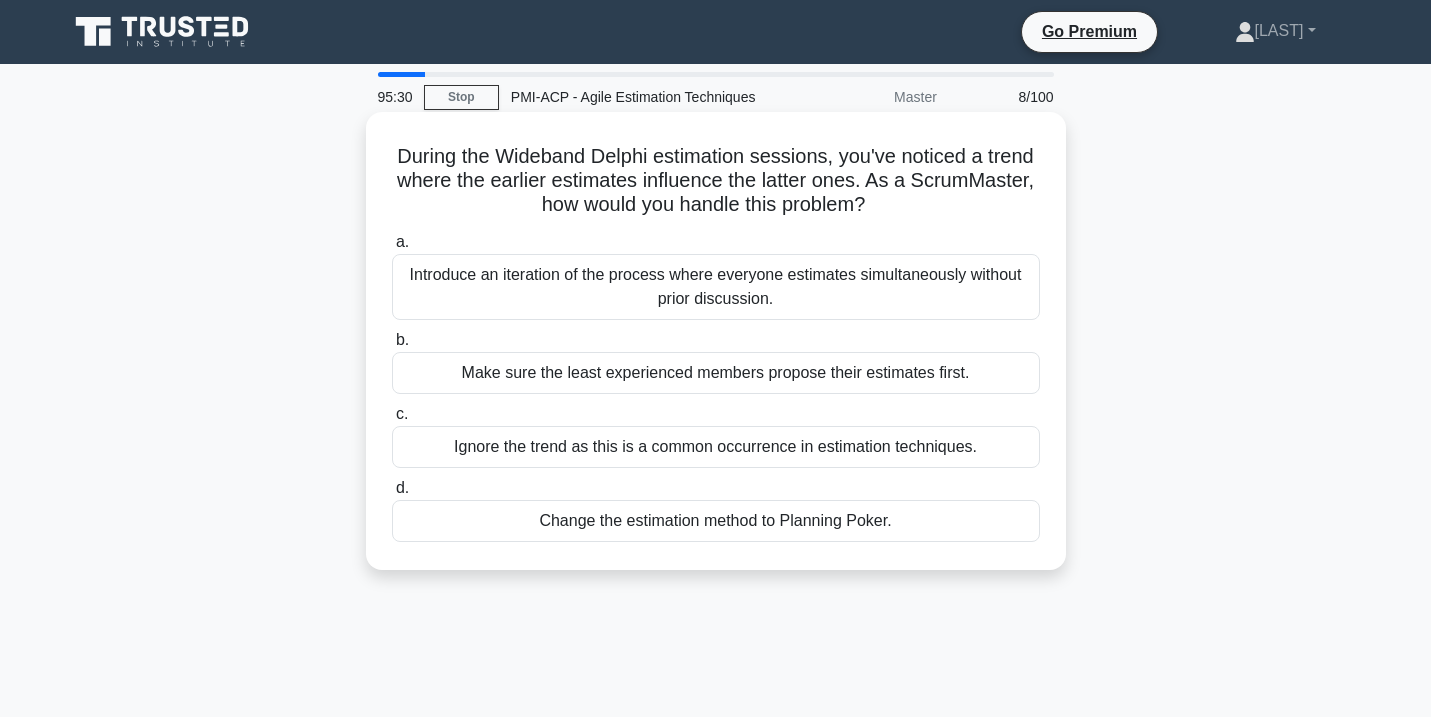 click on "Change the estimation method to Planning Poker." at bounding box center (716, 521) 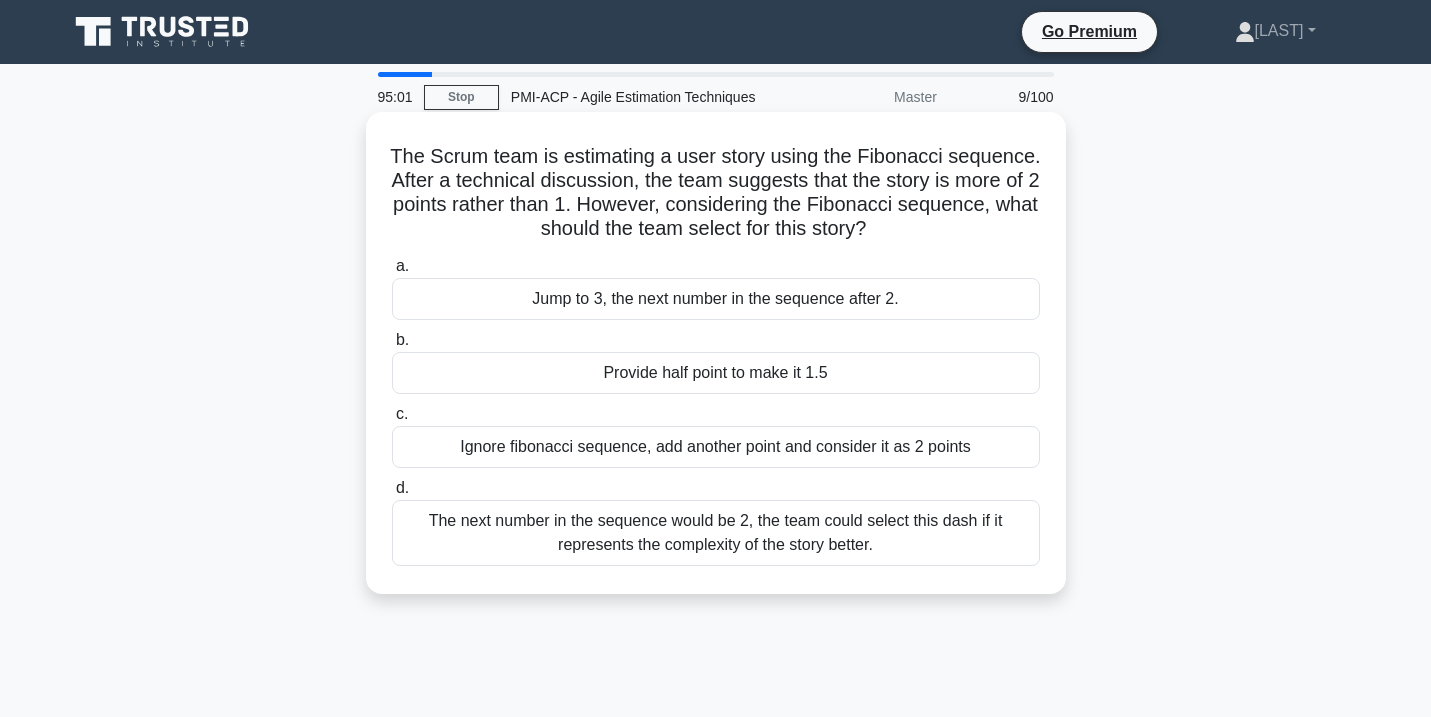 click on "The next number in the sequence would be 2, the team could select this dash if it represents the complexity of the story better." at bounding box center [716, 533] 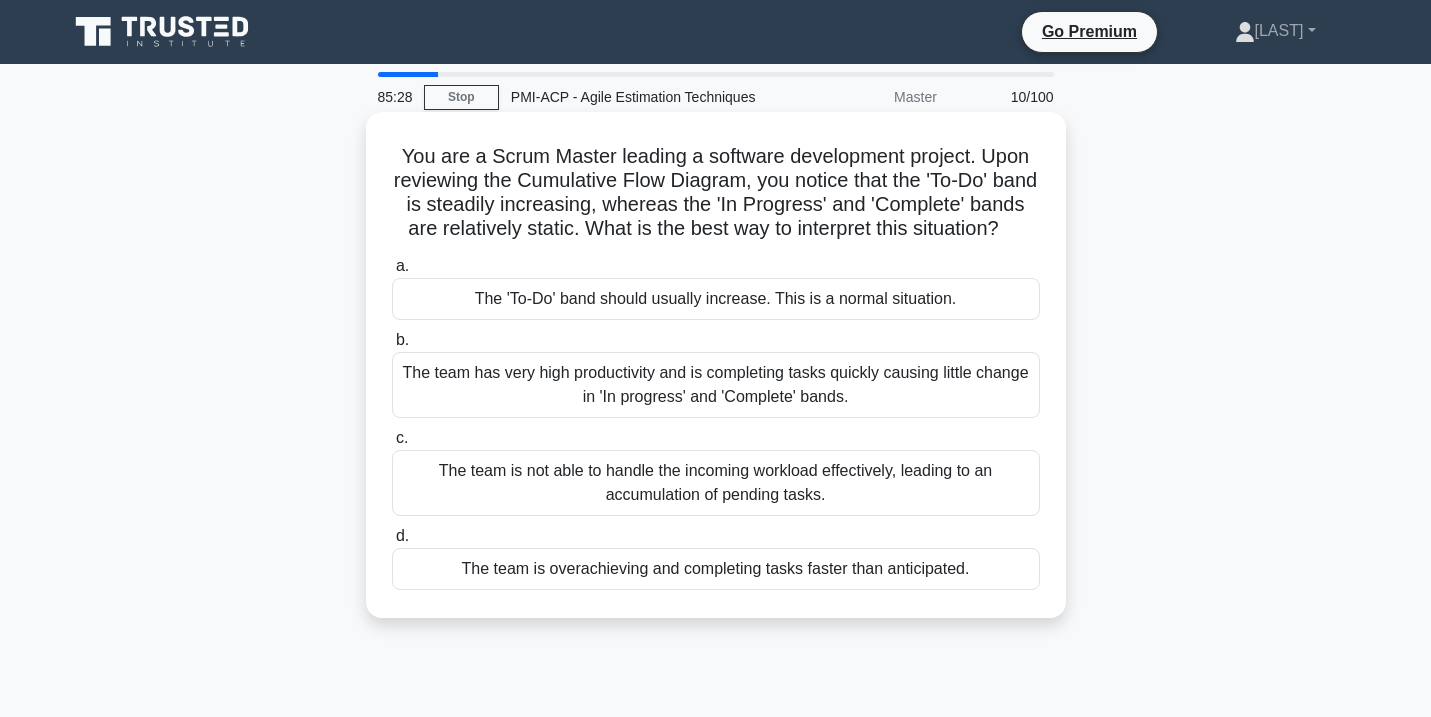 click on "The team is not able to handle the incoming workload effectively, leading to an accumulation of pending tasks." at bounding box center (716, 483) 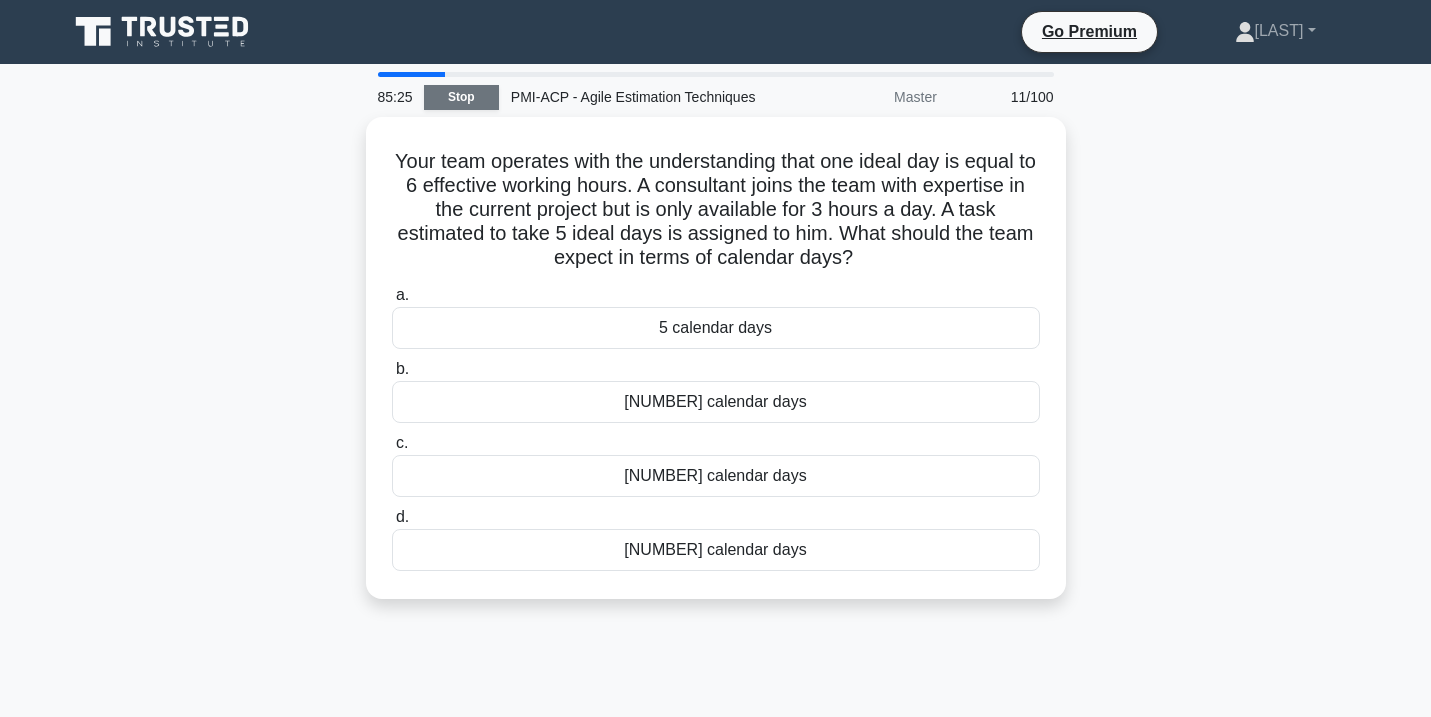 click on "Stop" at bounding box center (461, 97) 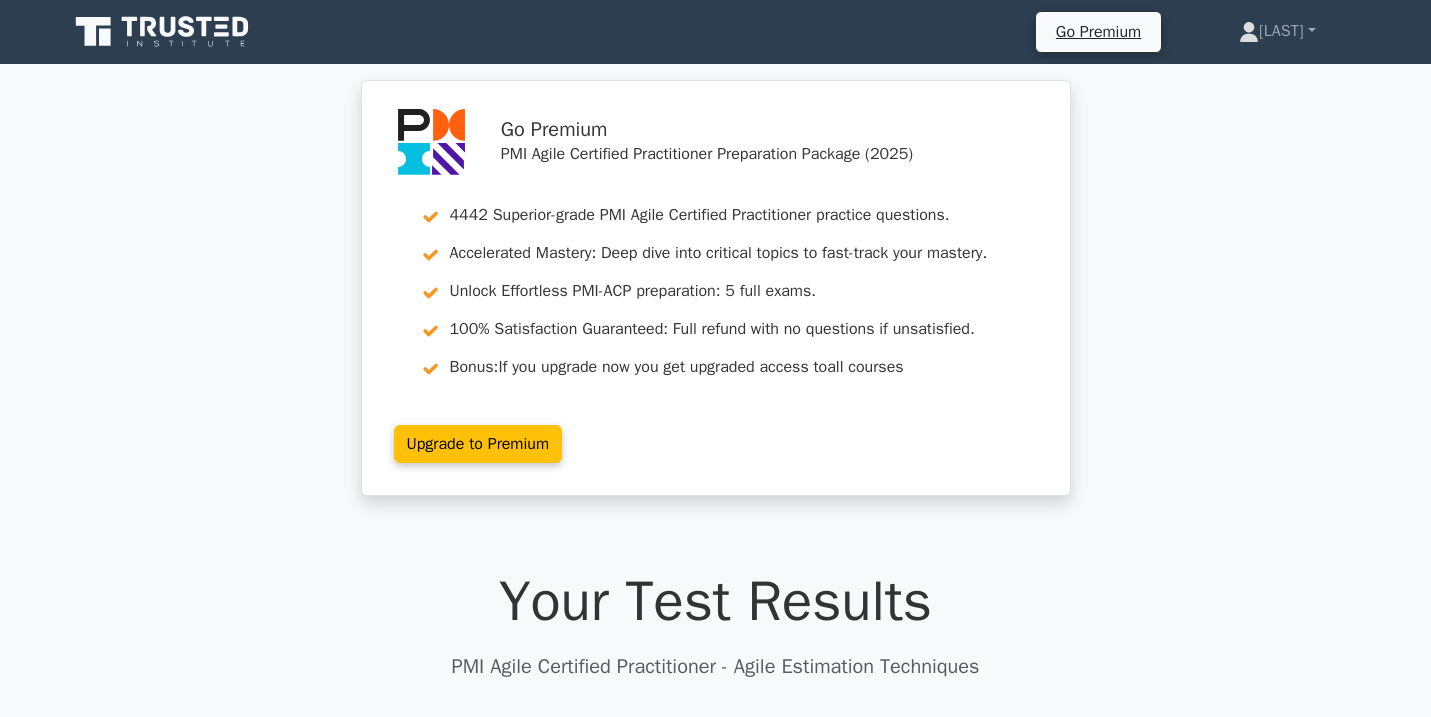 scroll, scrollTop: 0, scrollLeft: 0, axis: both 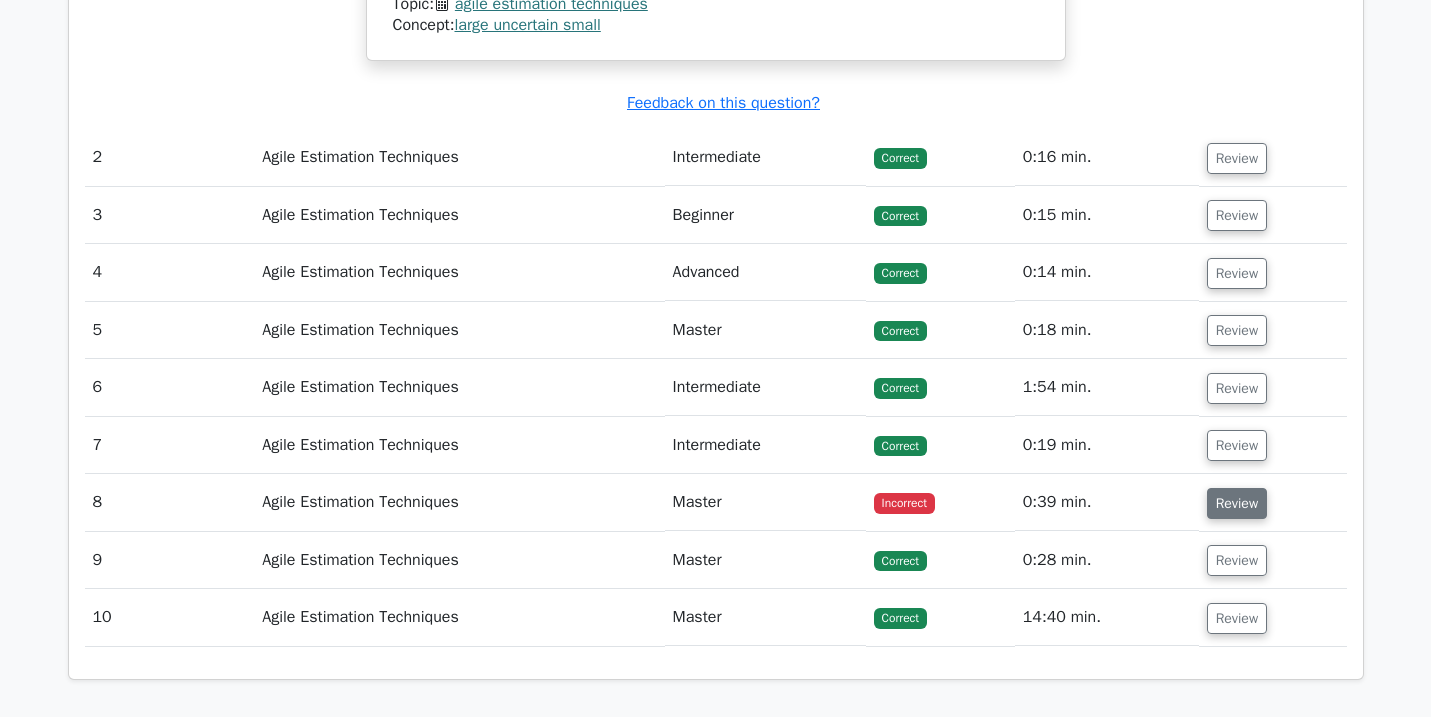 click on "Review" at bounding box center (1237, 503) 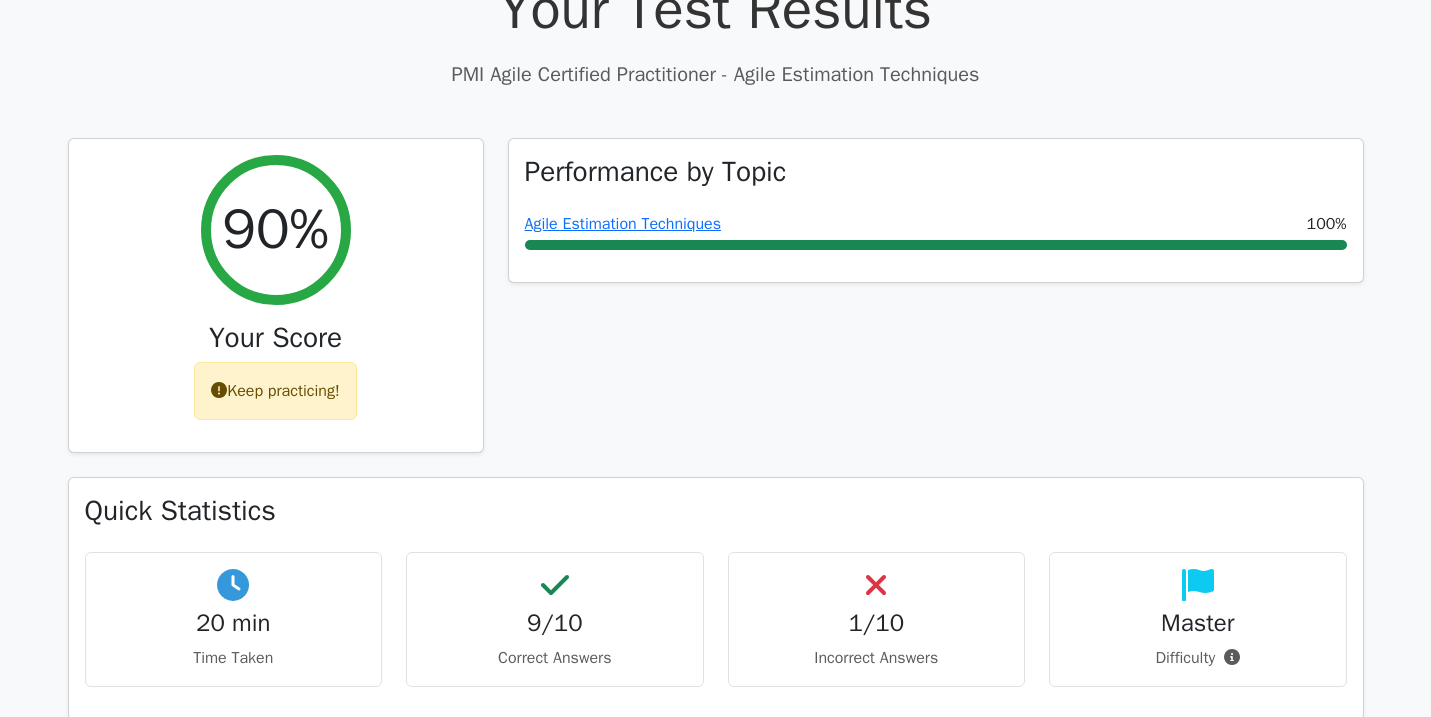 scroll, scrollTop: 0, scrollLeft: 0, axis: both 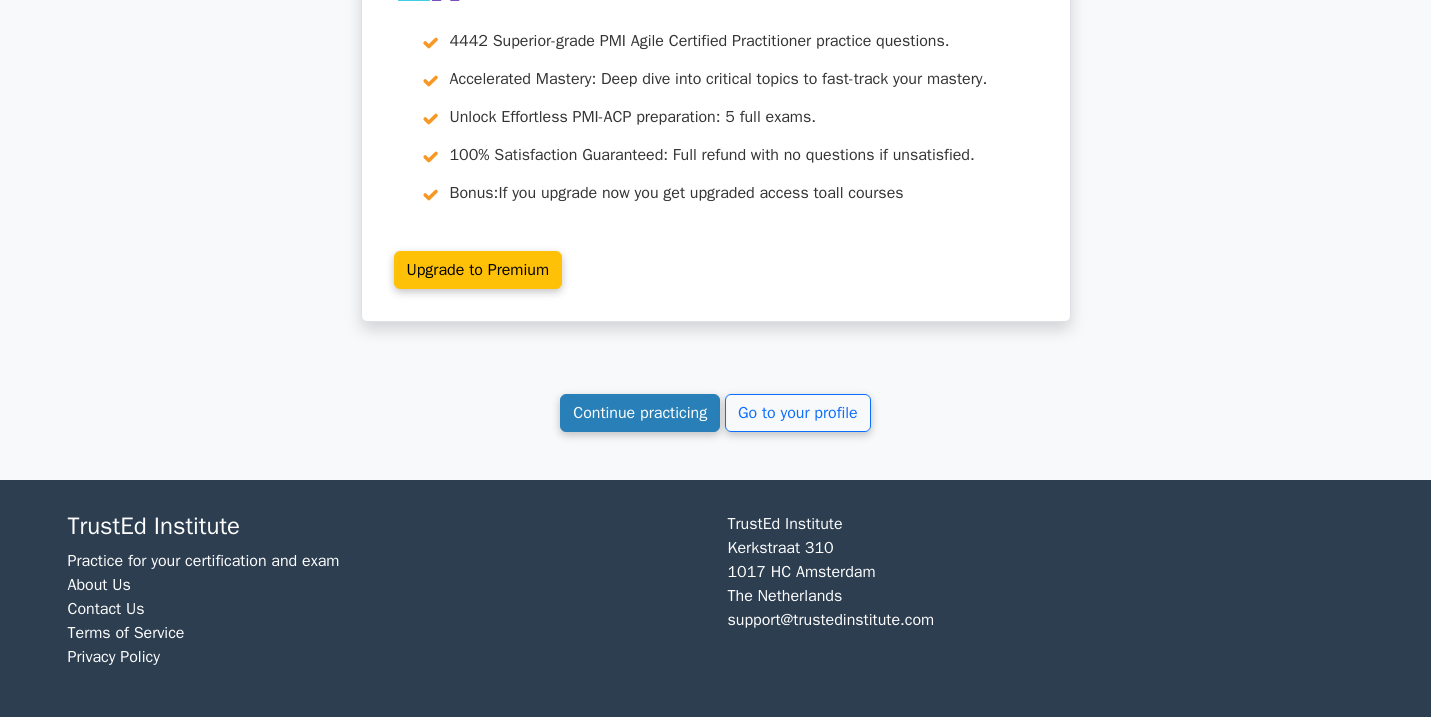 click on "Continue practicing" at bounding box center (640, 413) 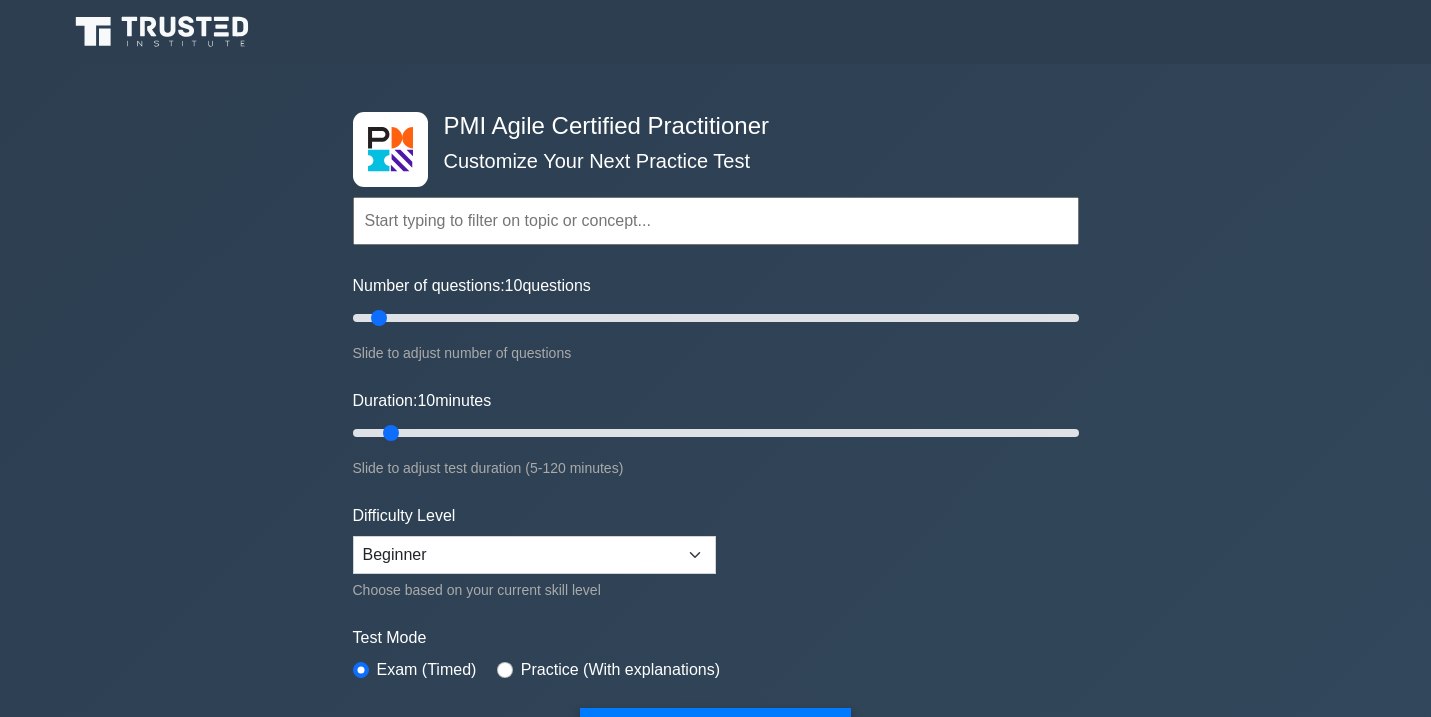 scroll, scrollTop: 0, scrollLeft: 0, axis: both 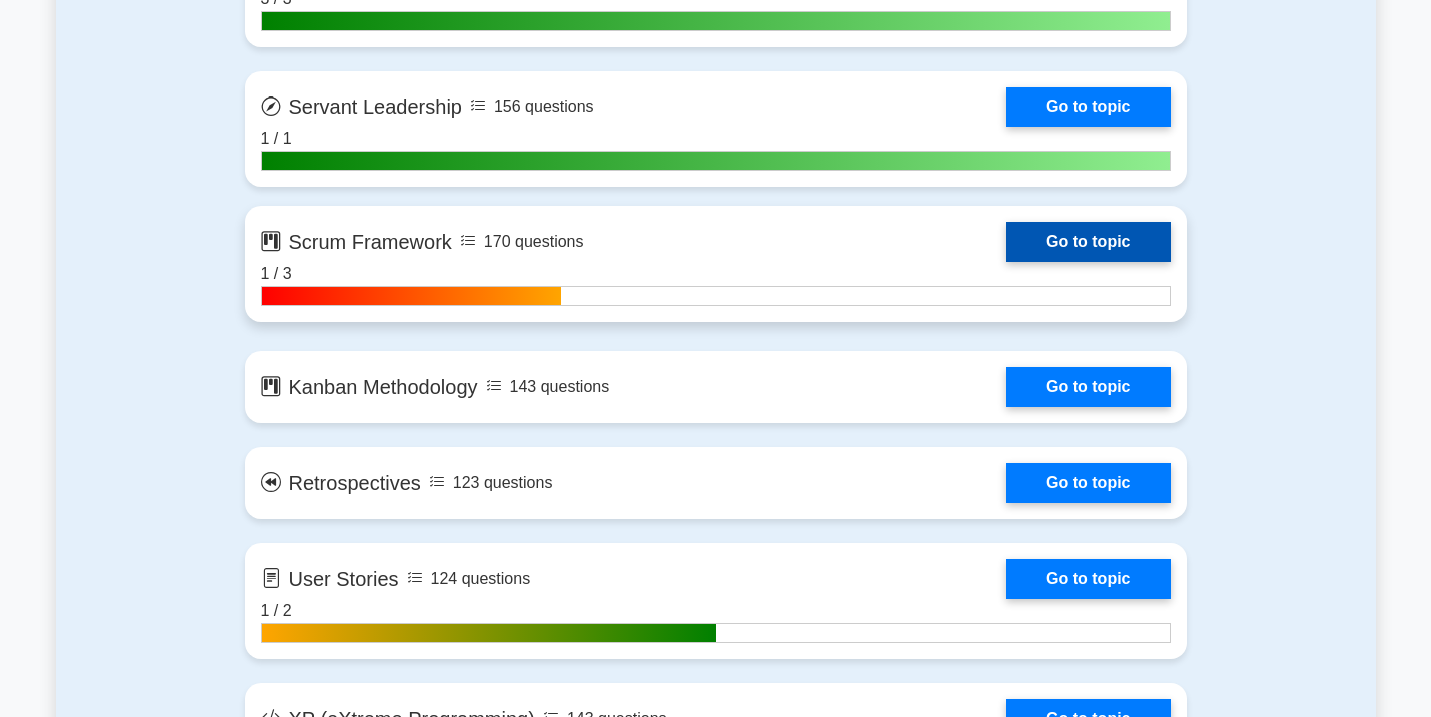 click on "Go to topic" at bounding box center [1088, 242] 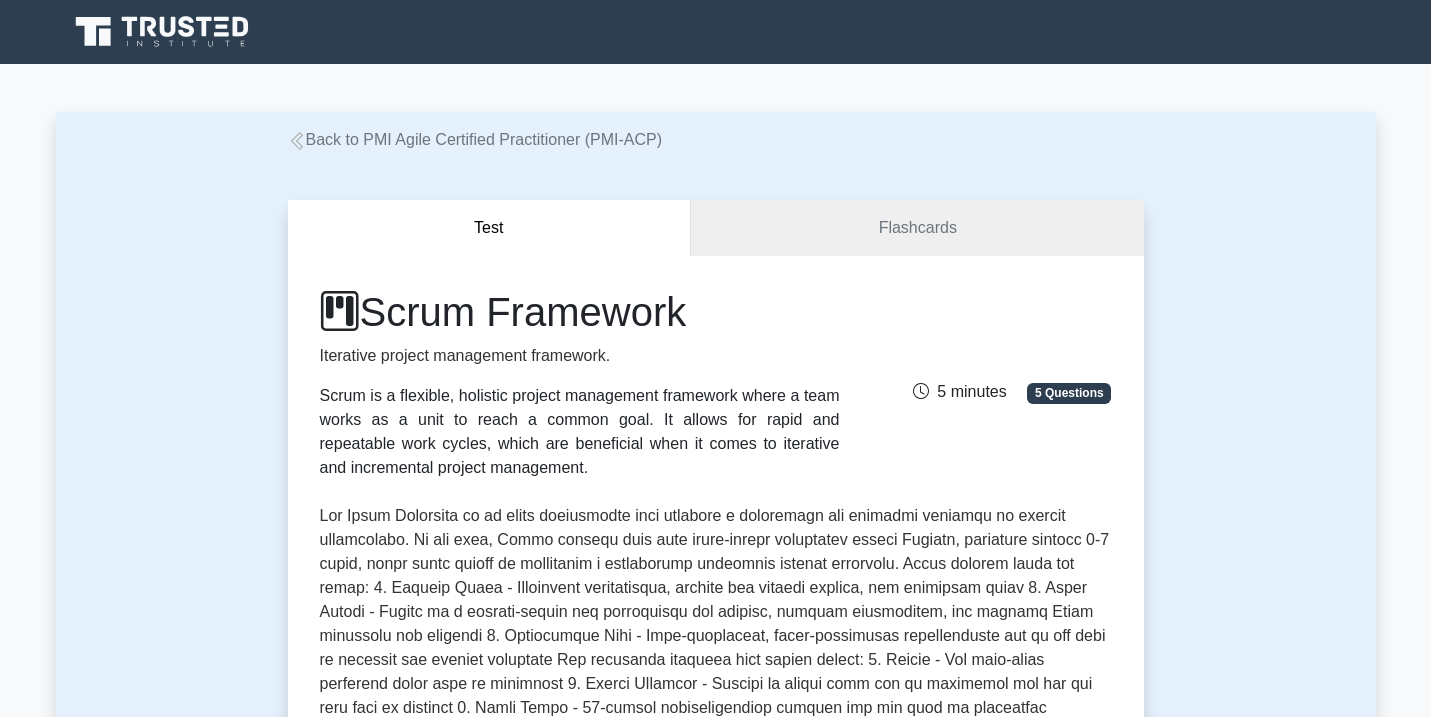 scroll, scrollTop: 0, scrollLeft: 0, axis: both 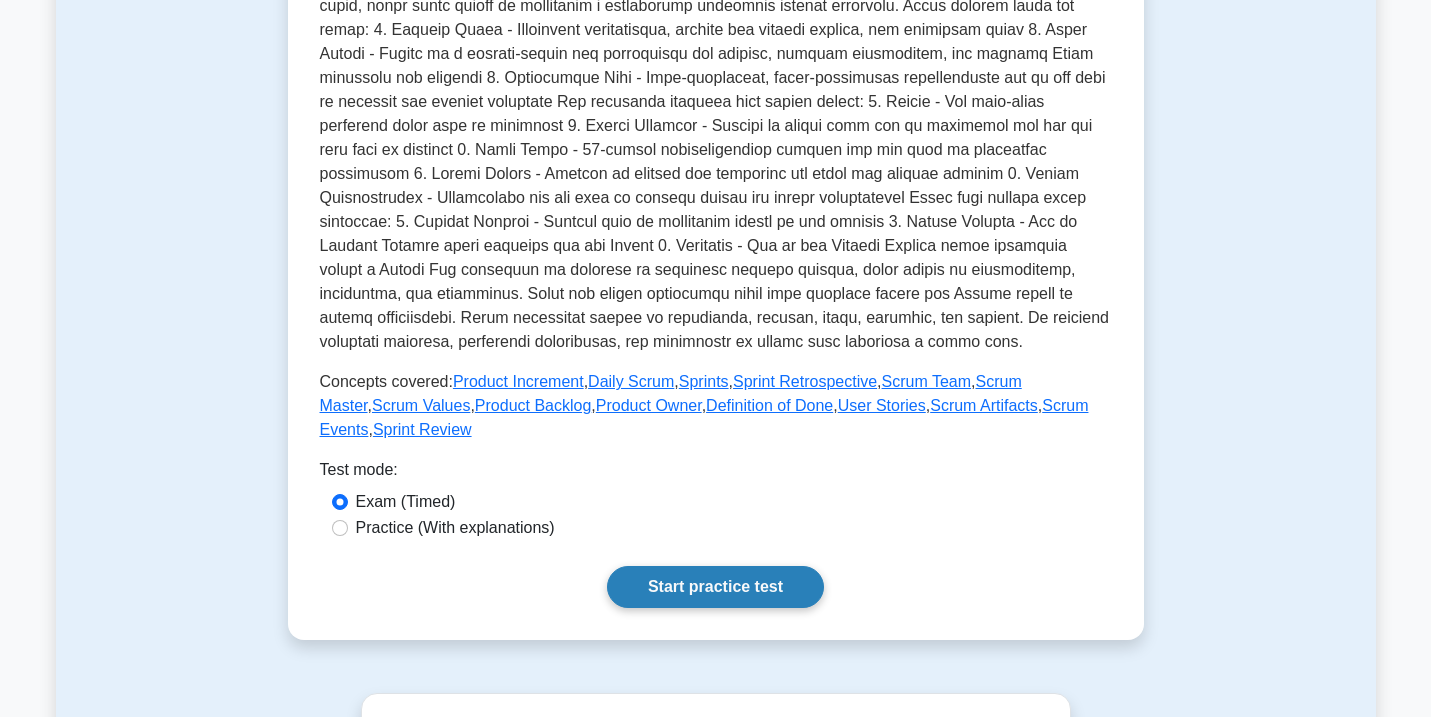 click on "Start practice test" at bounding box center [715, 587] 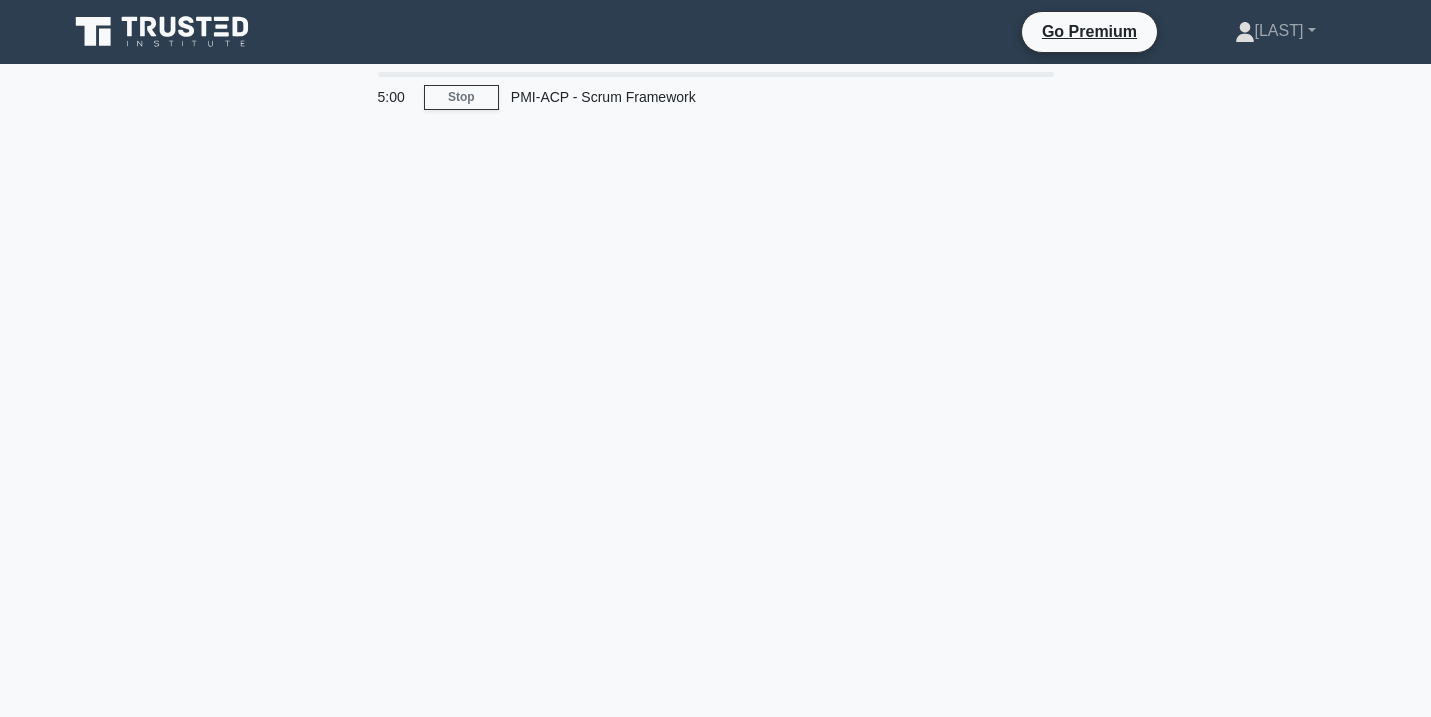 scroll, scrollTop: 0, scrollLeft: 0, axis: both 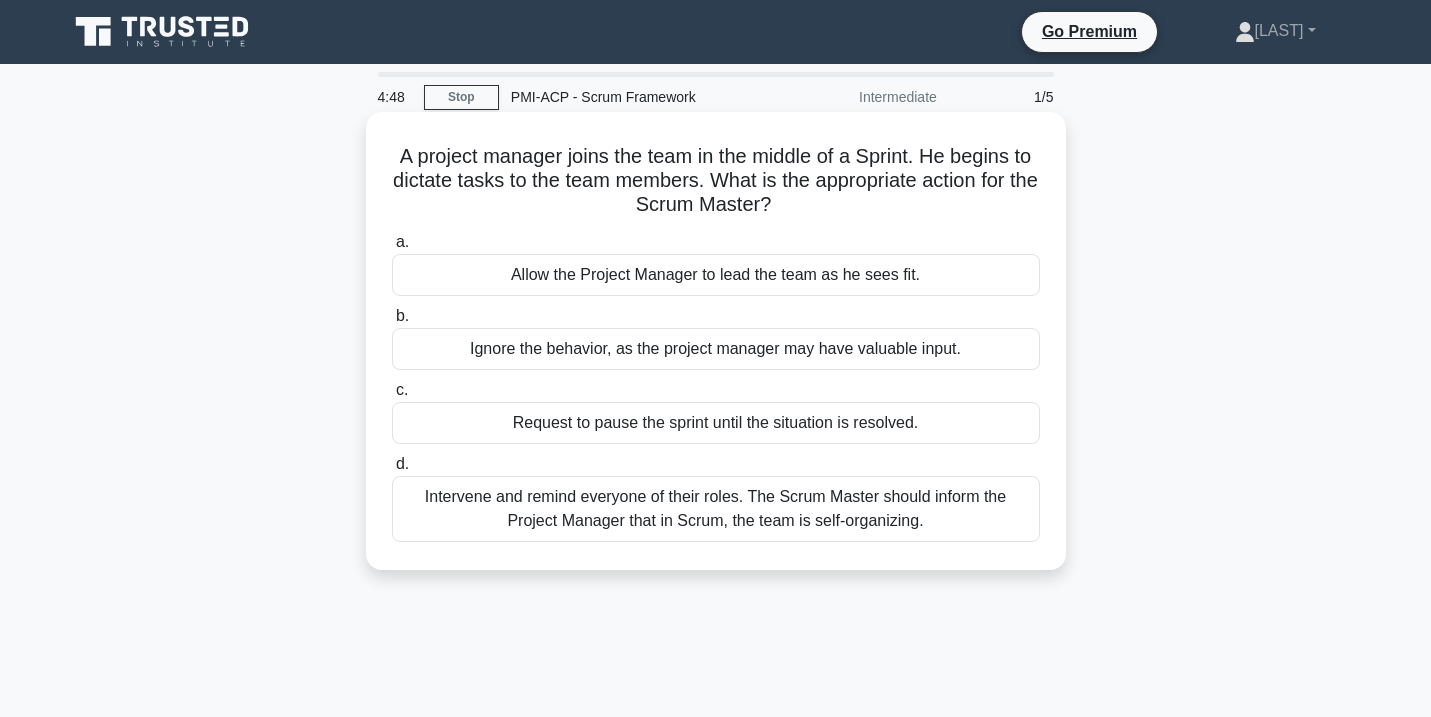 click on "Intervene and remind everyone of their roles. The Scrum Master should inform the Project Manager that in Scrum, the team is self-organizing." at bounding box center (716, 509) 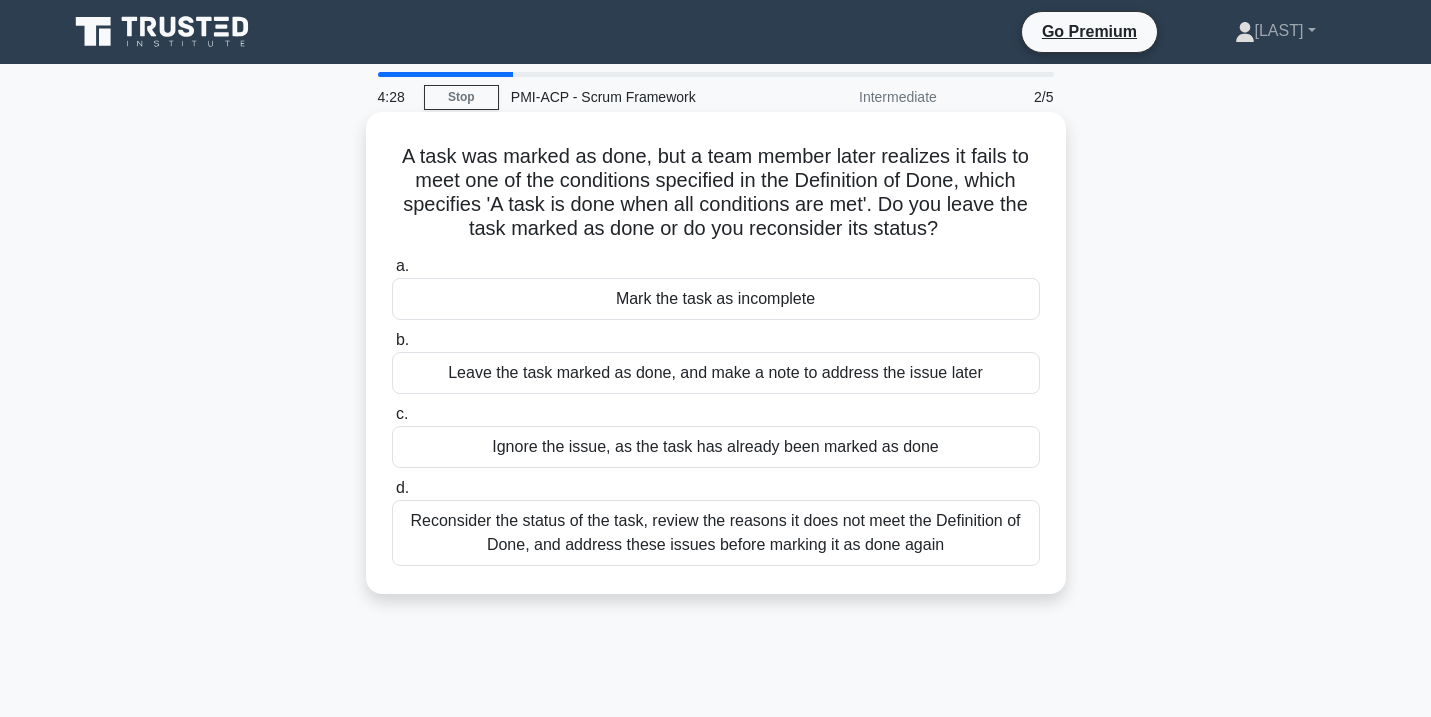 click on "Reconsider the status of the task, review the reasons it does not meet the Definition of Done, and address these issues before marking it as done again" at bounding box center (716, 533) 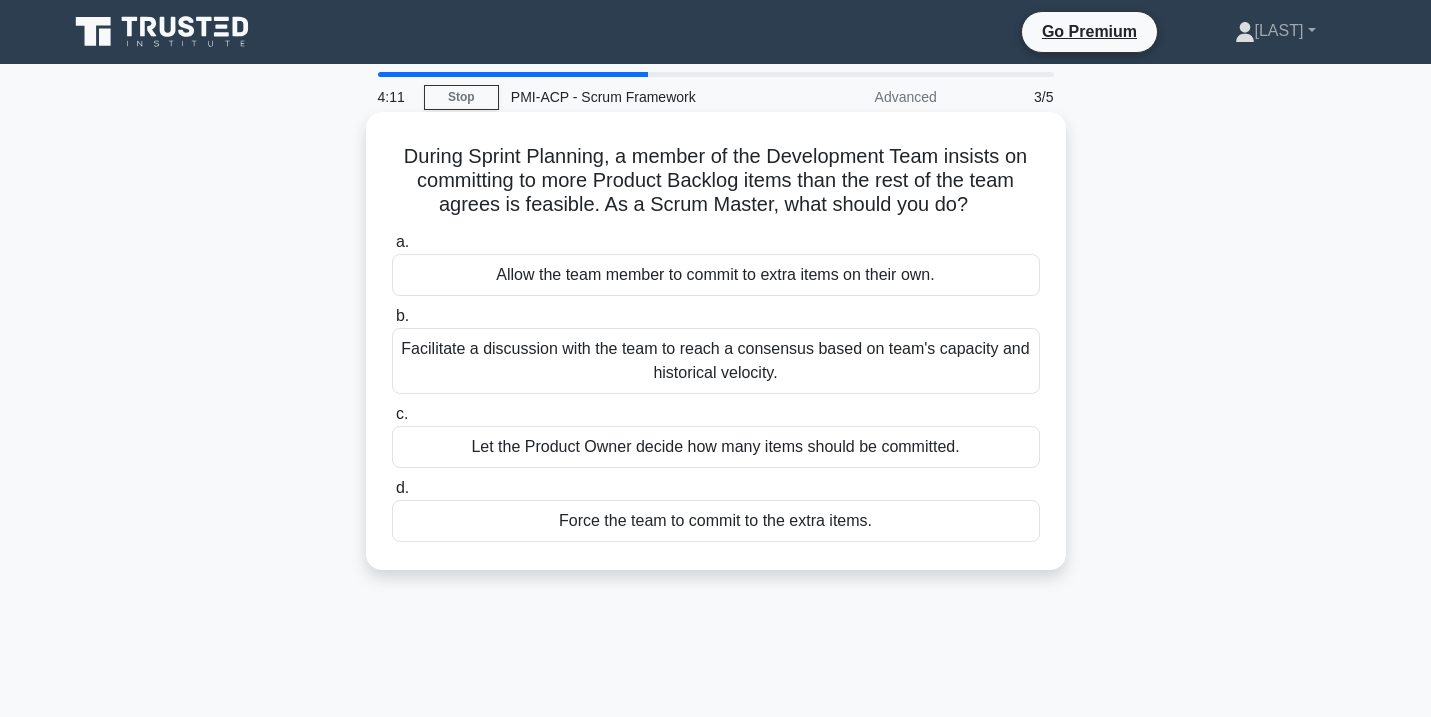 click on "Facilitate a discussion with the team to reach a consensus based on team's capacity and historical velocity." at bounding box center (716, 361) 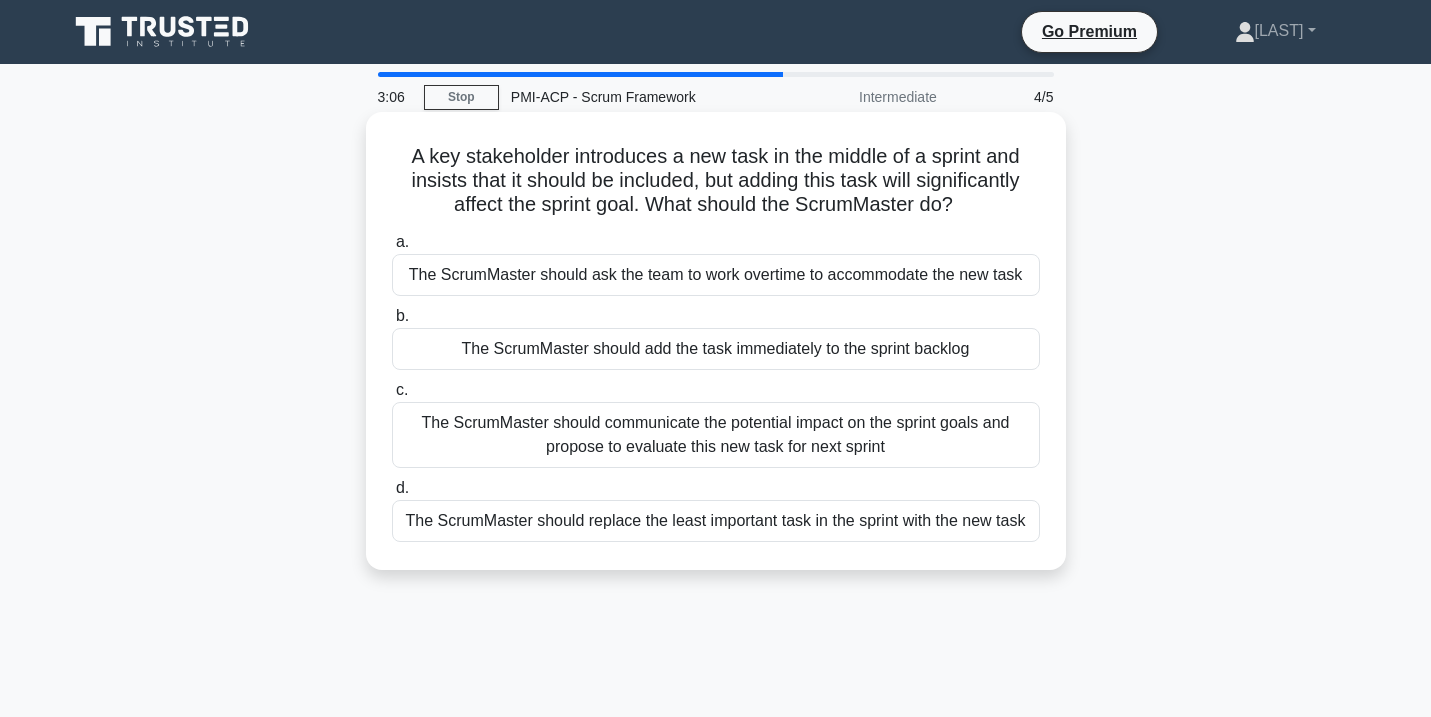 click on "The ScrumMaster should communicate the potential impact on the sprint goals and propose to evaluate this new task for next sprint" at bounding box center [716, 435] 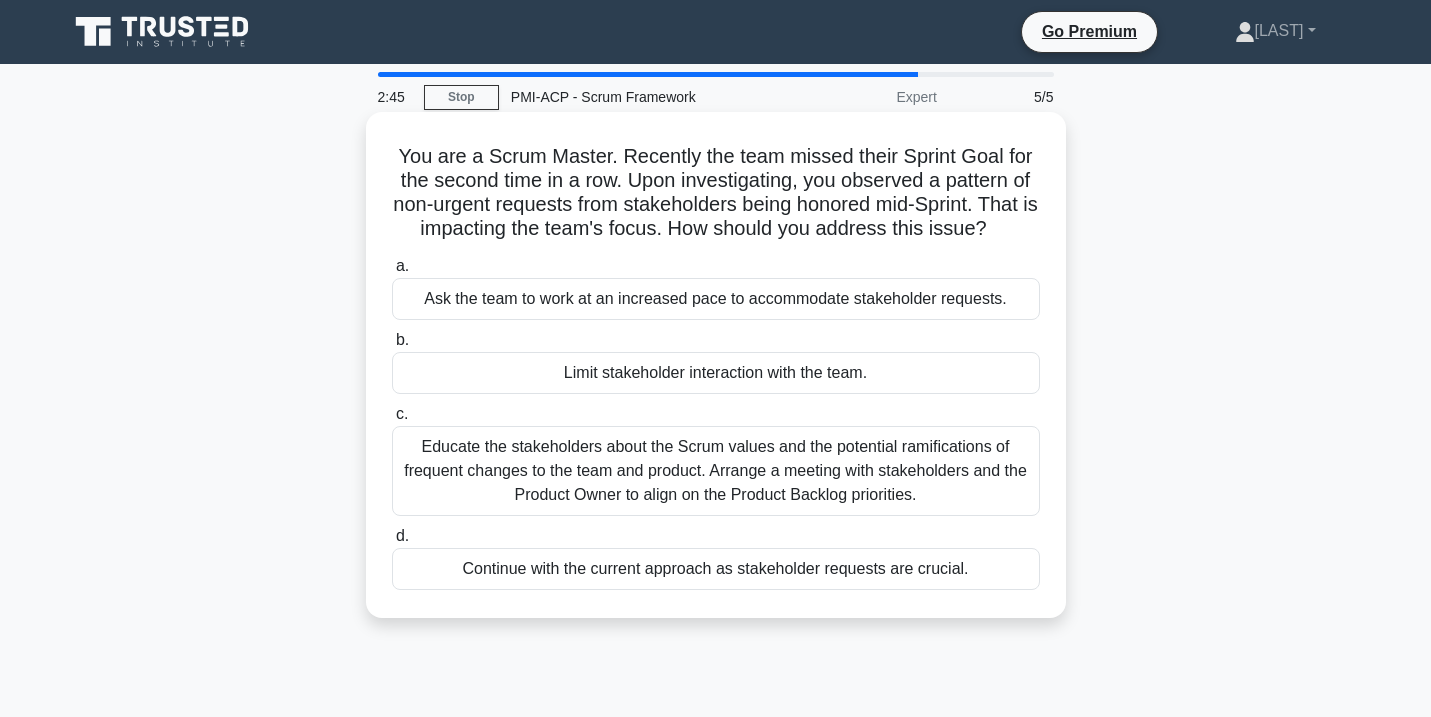 click on "Educate the stakeholders about the Scrum values and the potential ramifications of frequent changes to the team and product. Arrange a meeting with stakeholders and the Product Owner to align on the Product Backlog priorities." at bounding box center (716, 471) 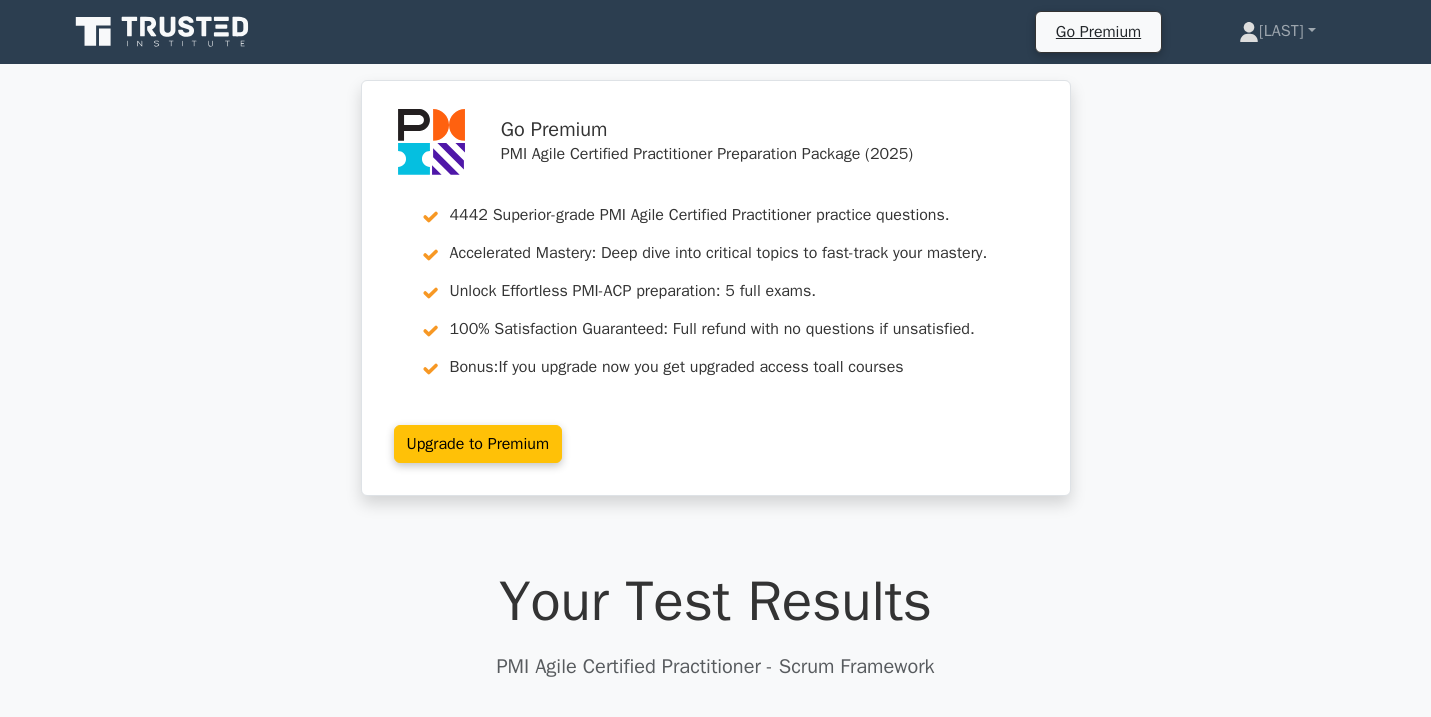 scroll, scrollTop: 0, scrollLeft: 0, axis: both 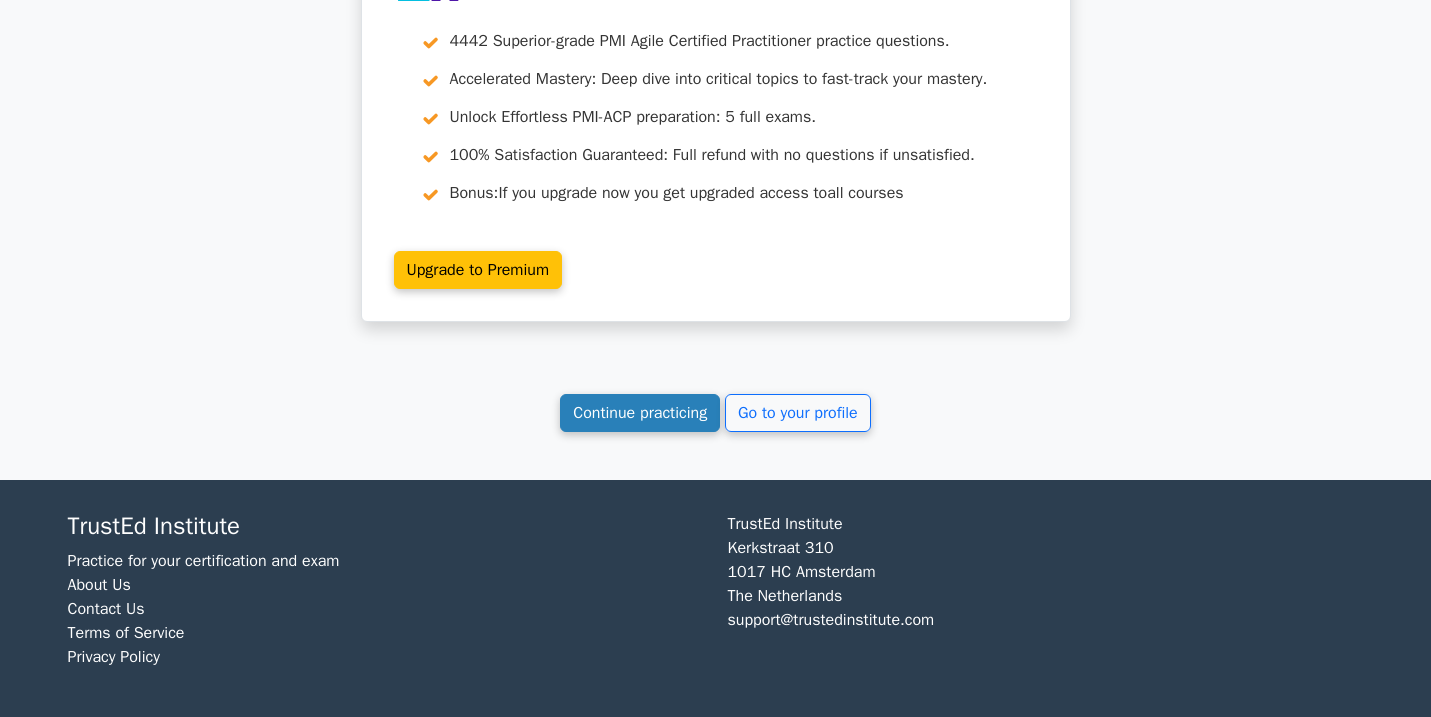 click on "Continue practicing" at bounding box center (640, 413) 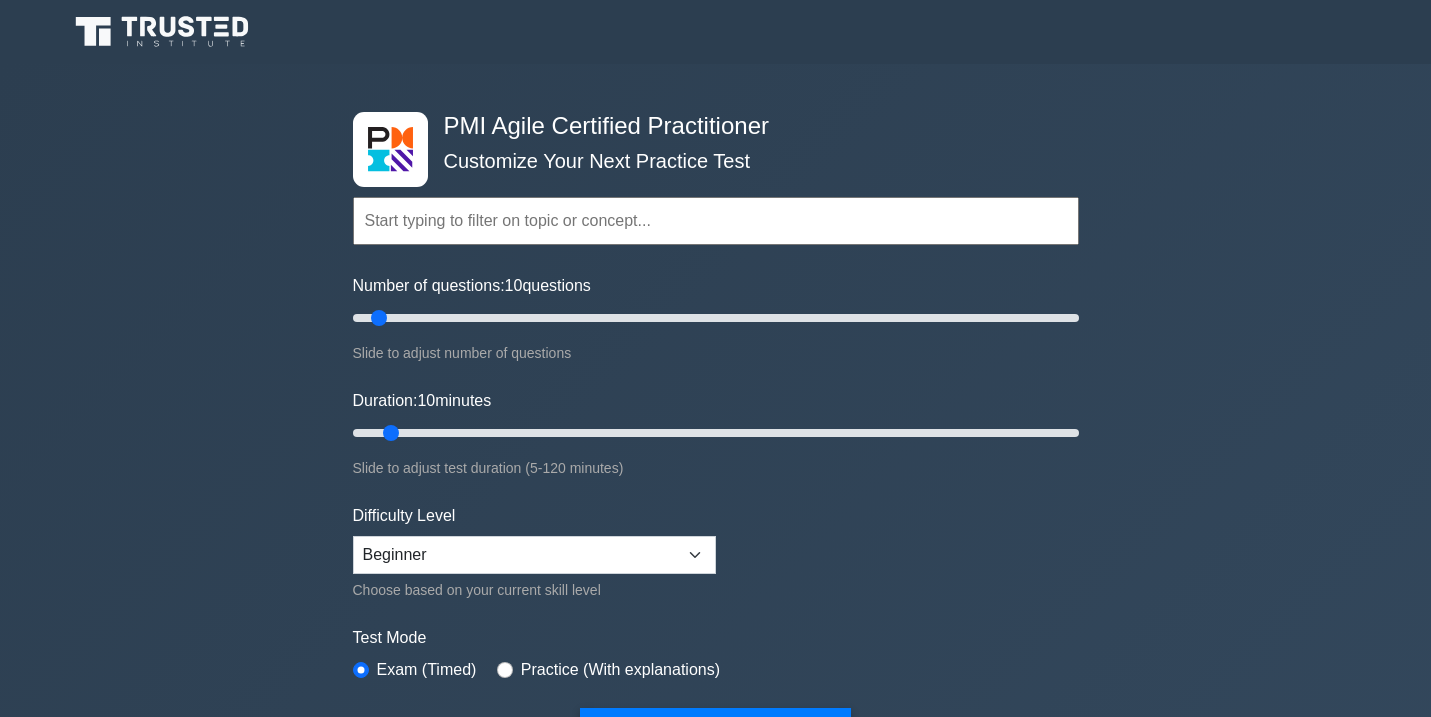 scroll, scrollTop: 0, scrollLeft: 0, axis: both 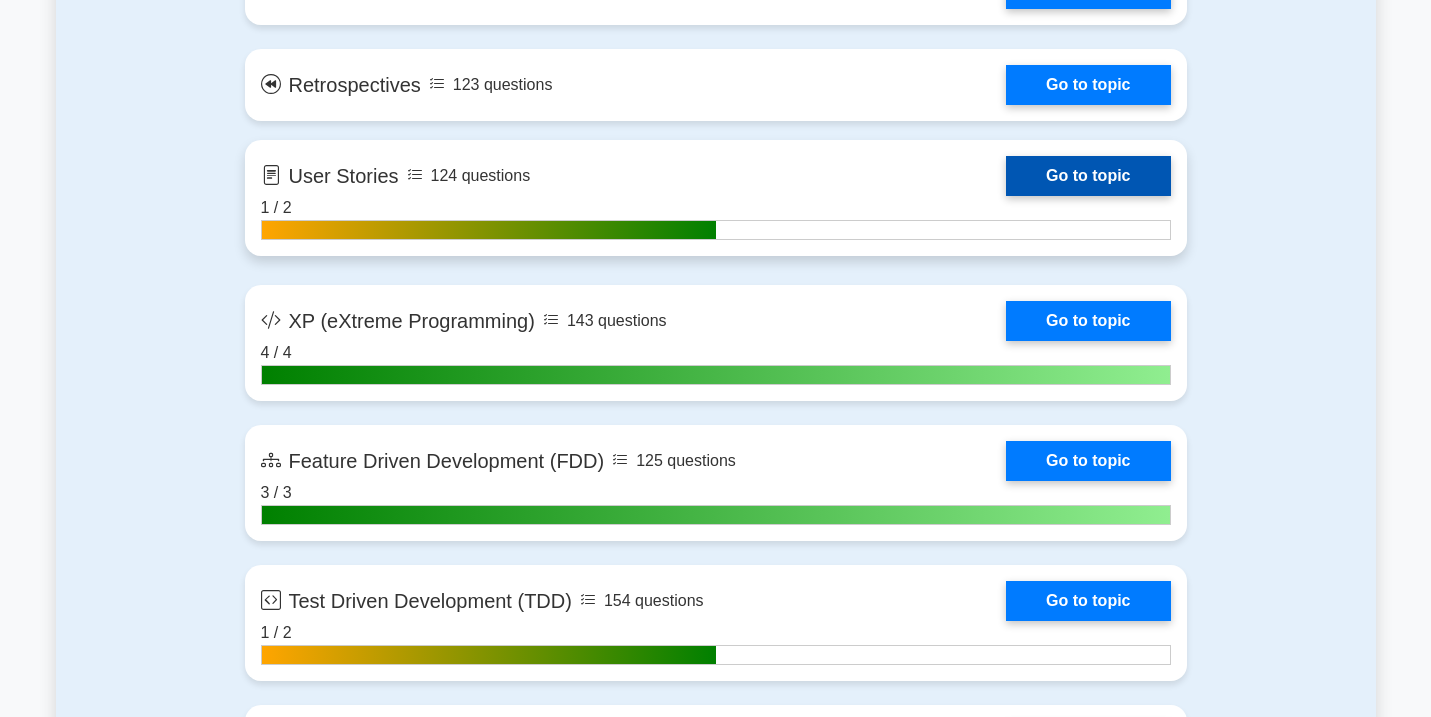 click on "Go to topic" at bounding box center [1088, 176] 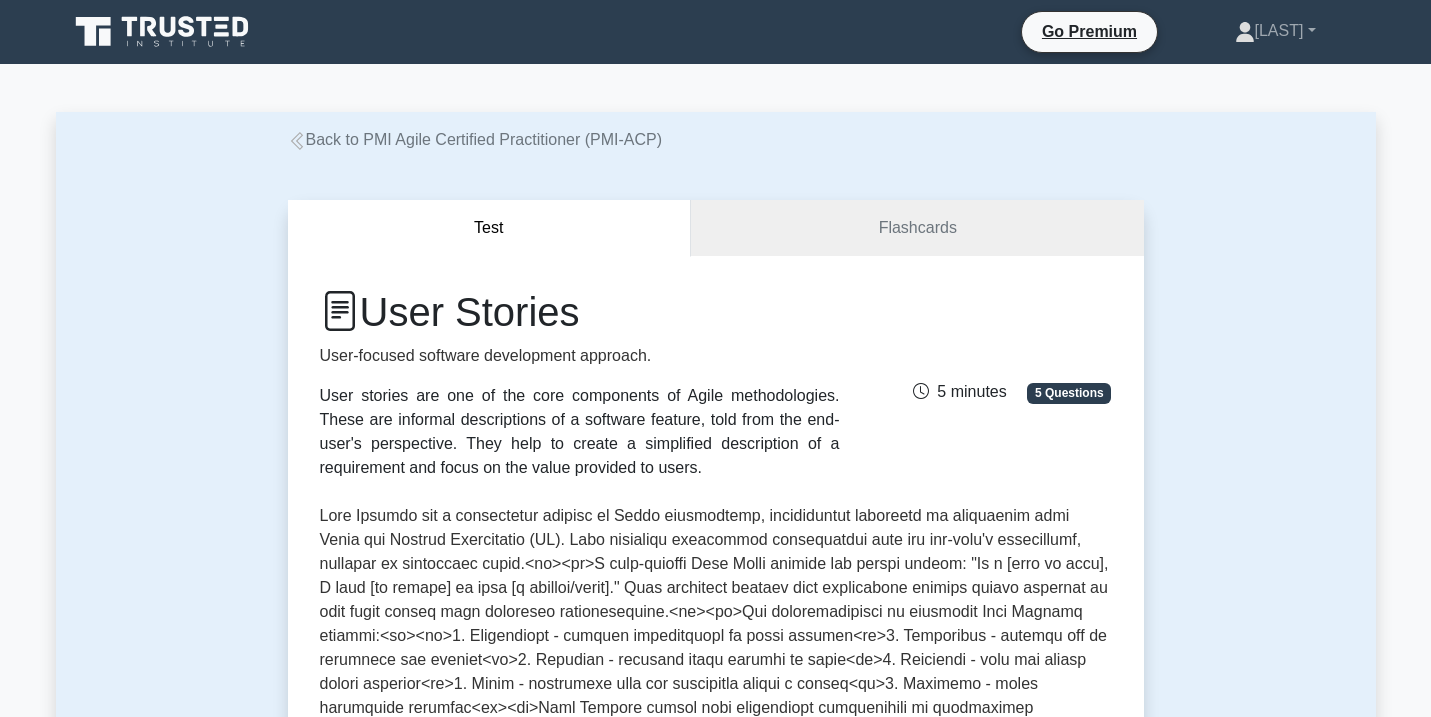scroll, scrollTop: 0, scrollLeft: 0, axis: both 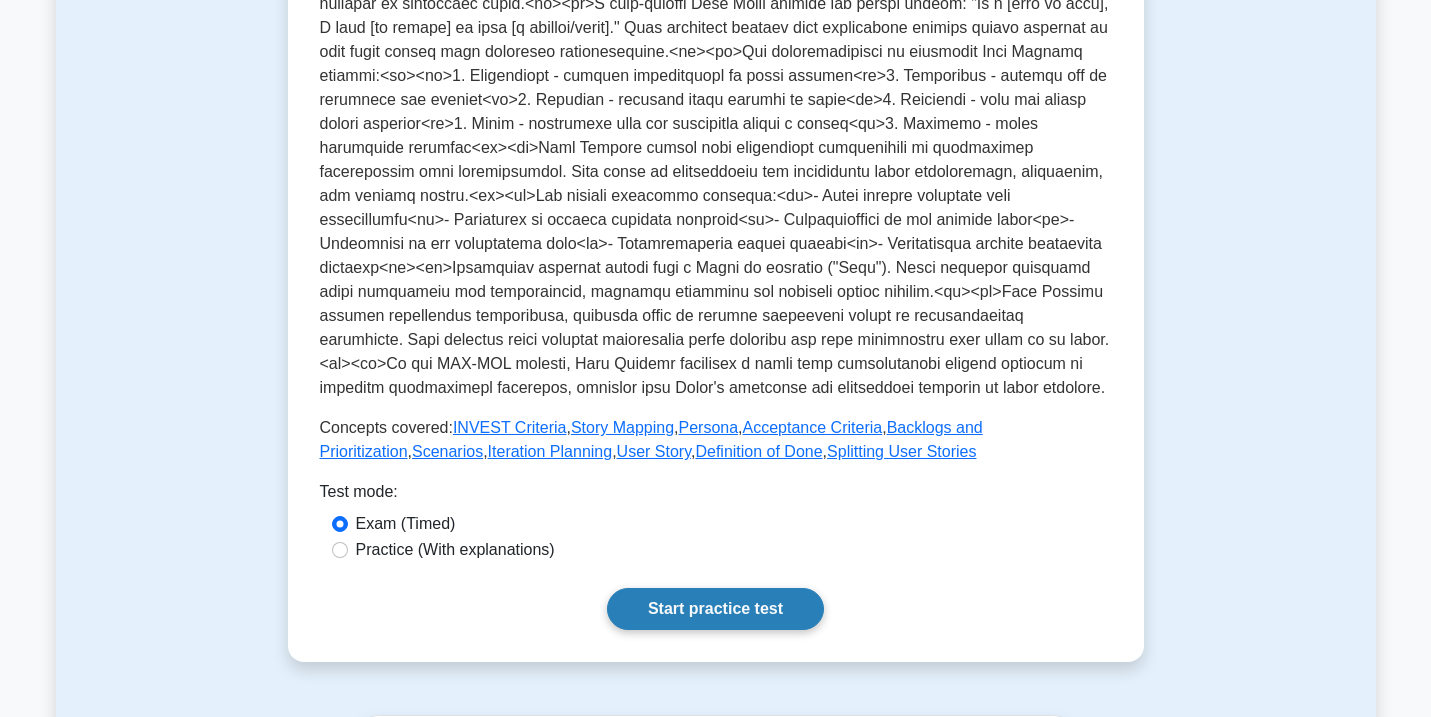 click on "Start practice test" at bounding box center (715, 609) 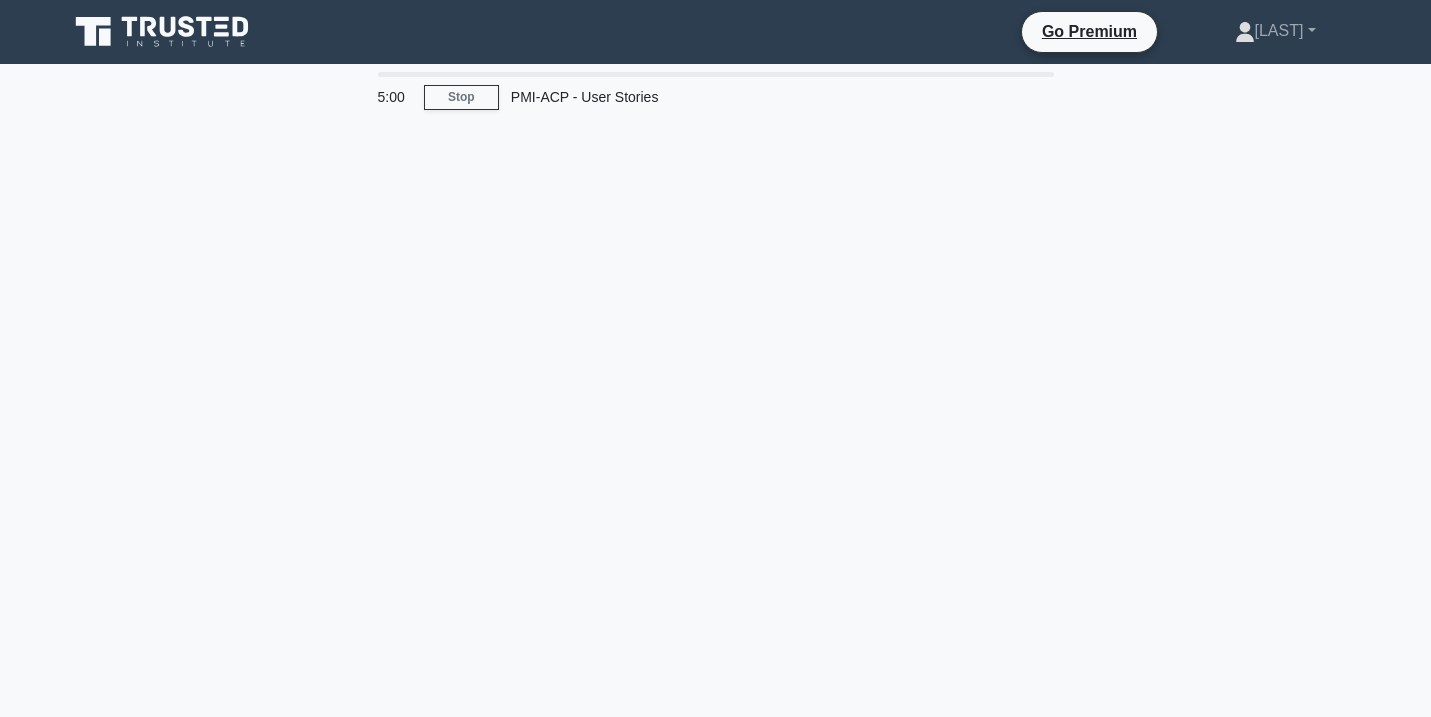 scroll, scrollTop: 0, scrollLeft: 0, axis: both 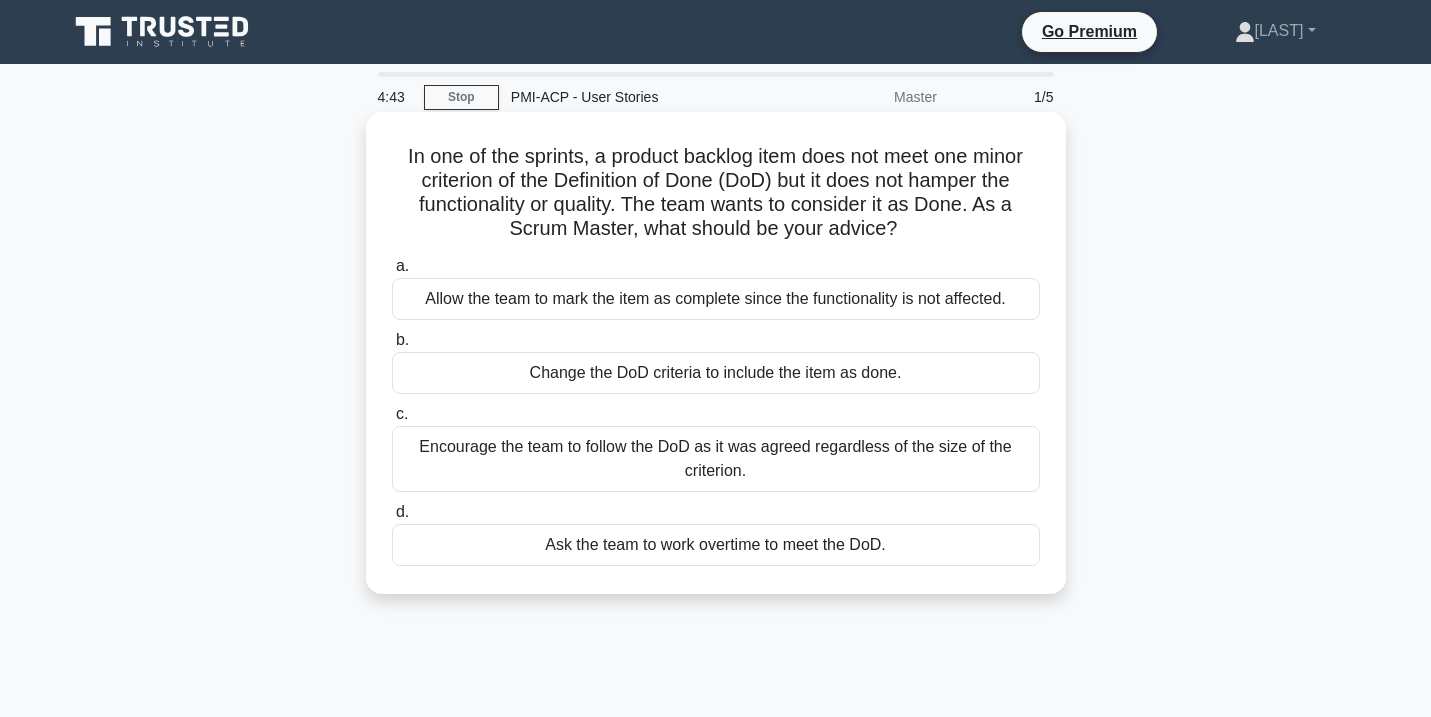 click on "Encourage the team to follow the DoD as it was agreed regardless of the size of the criterion." at bounding box center [716, 459] 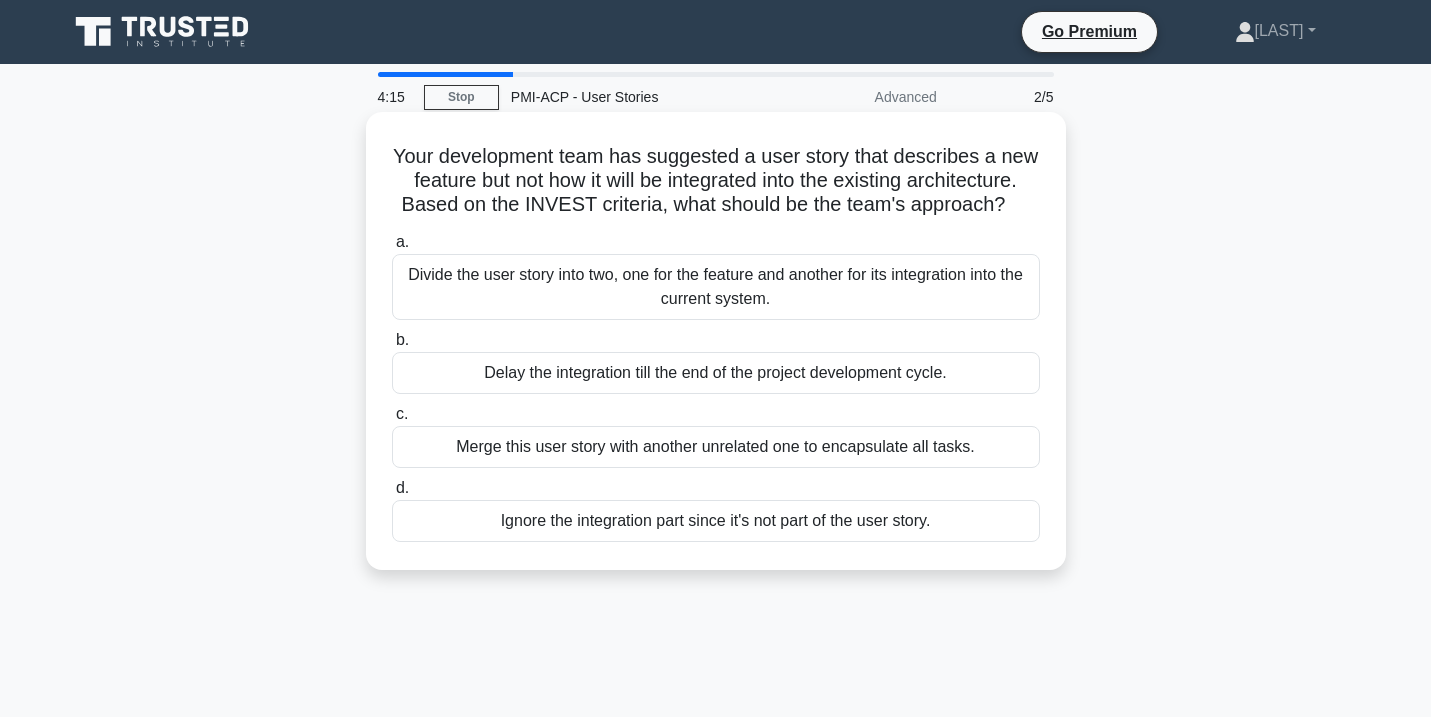 click on "Divide the user story into two, one for the feature and another for its integration into the current system." at bounding box center (716, 287) 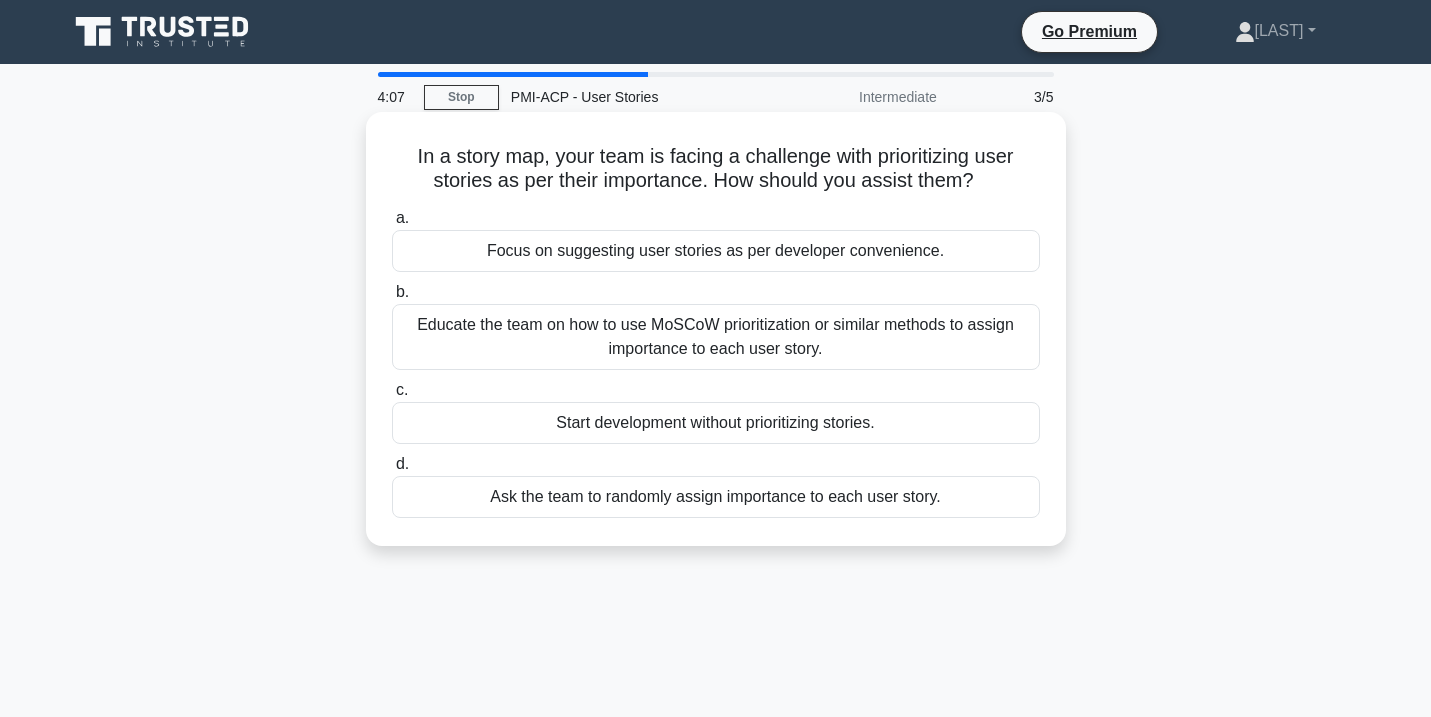click on "Educate the team on how to use MoSCoW prioritization or similar methods to assign importance to each user story." at bounding box center (716, 337) 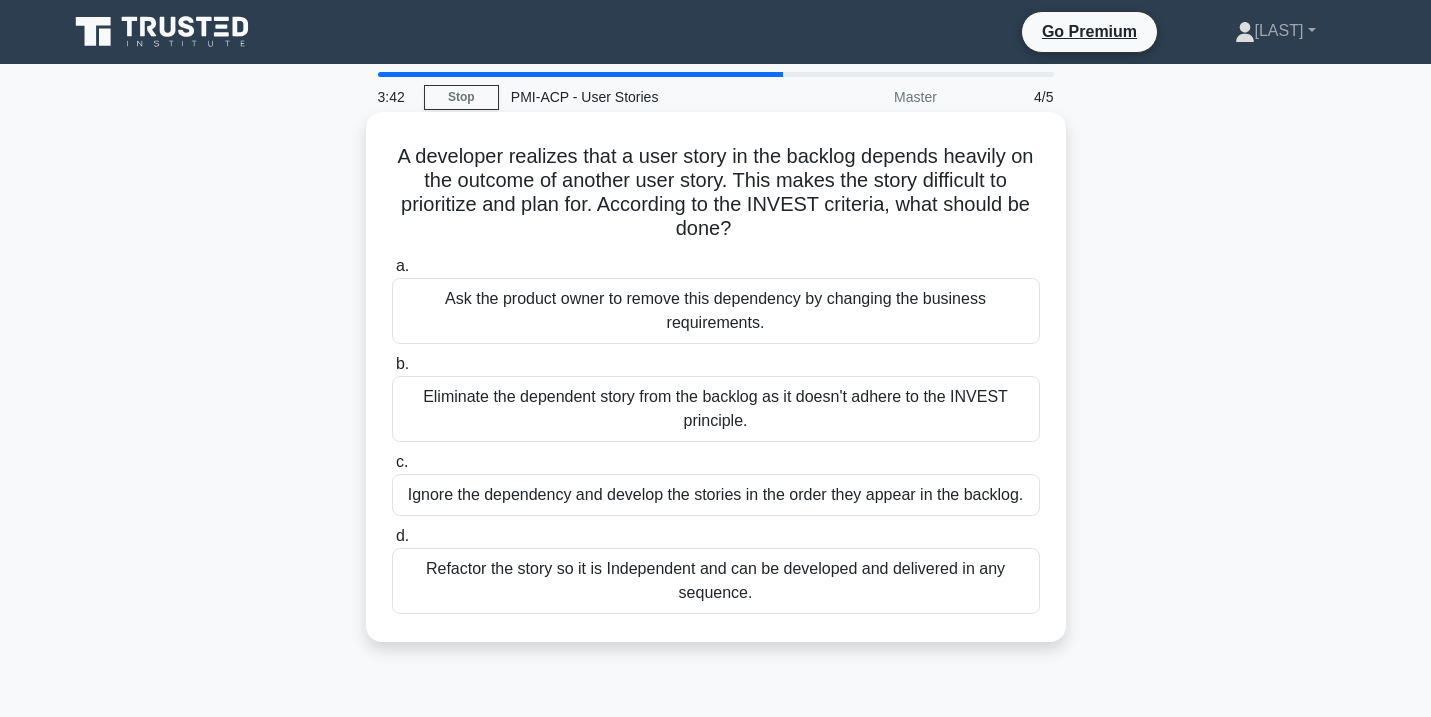 click on "Eliminate the dependent story from the backlog as it doesn't adhere to the INVEST principle." at bounding box center [716, 409] 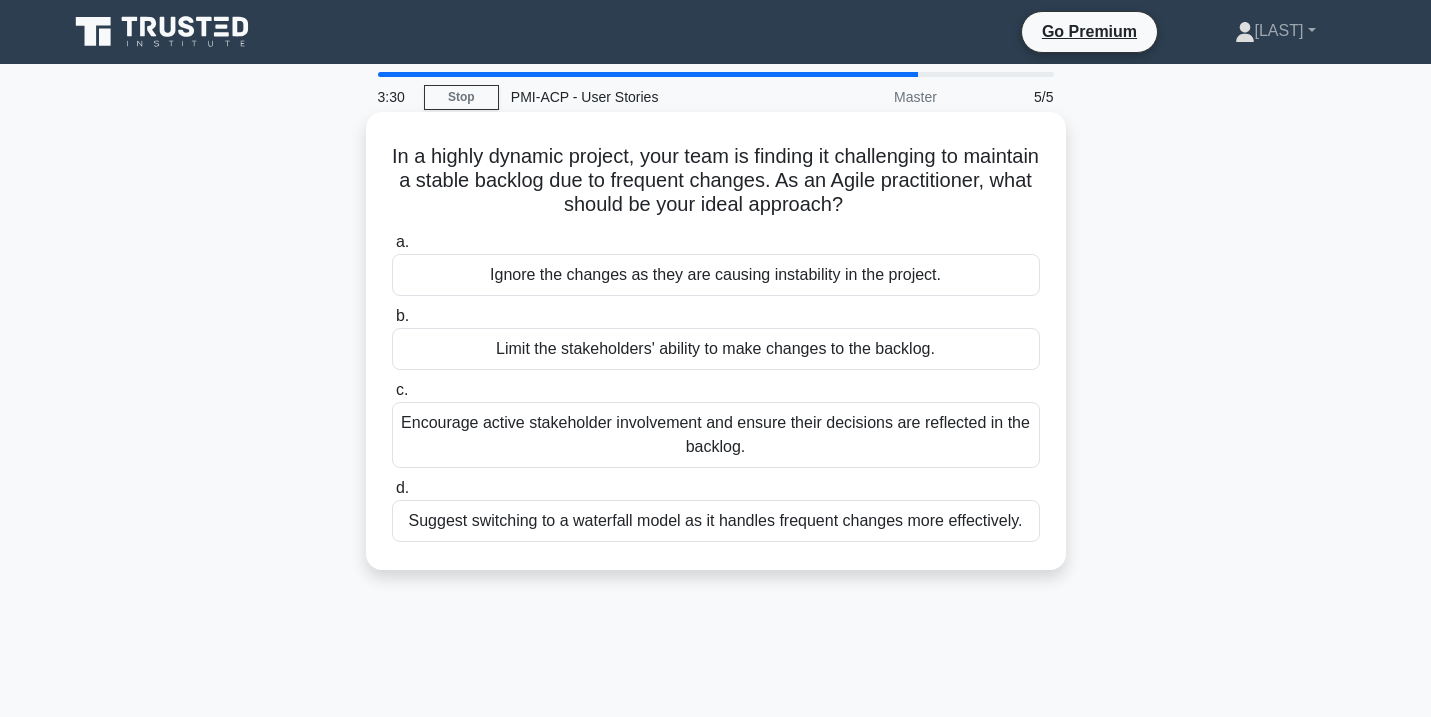 click on "Encourage active stakeholder involvement and ensure their decisions are reflected in the backlog." at bounding box center (716, 435) 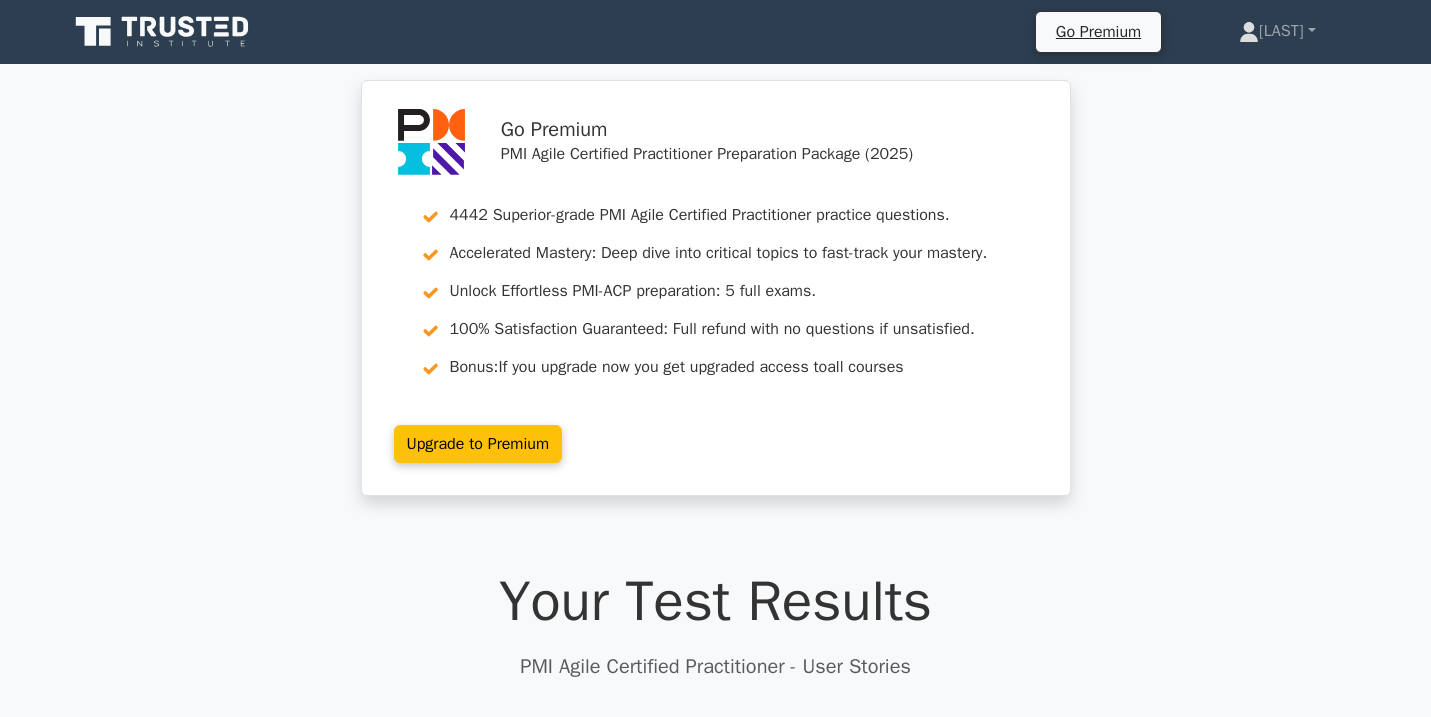 scroll, scrollTop: 0, scrollLeft: 0, axis: both 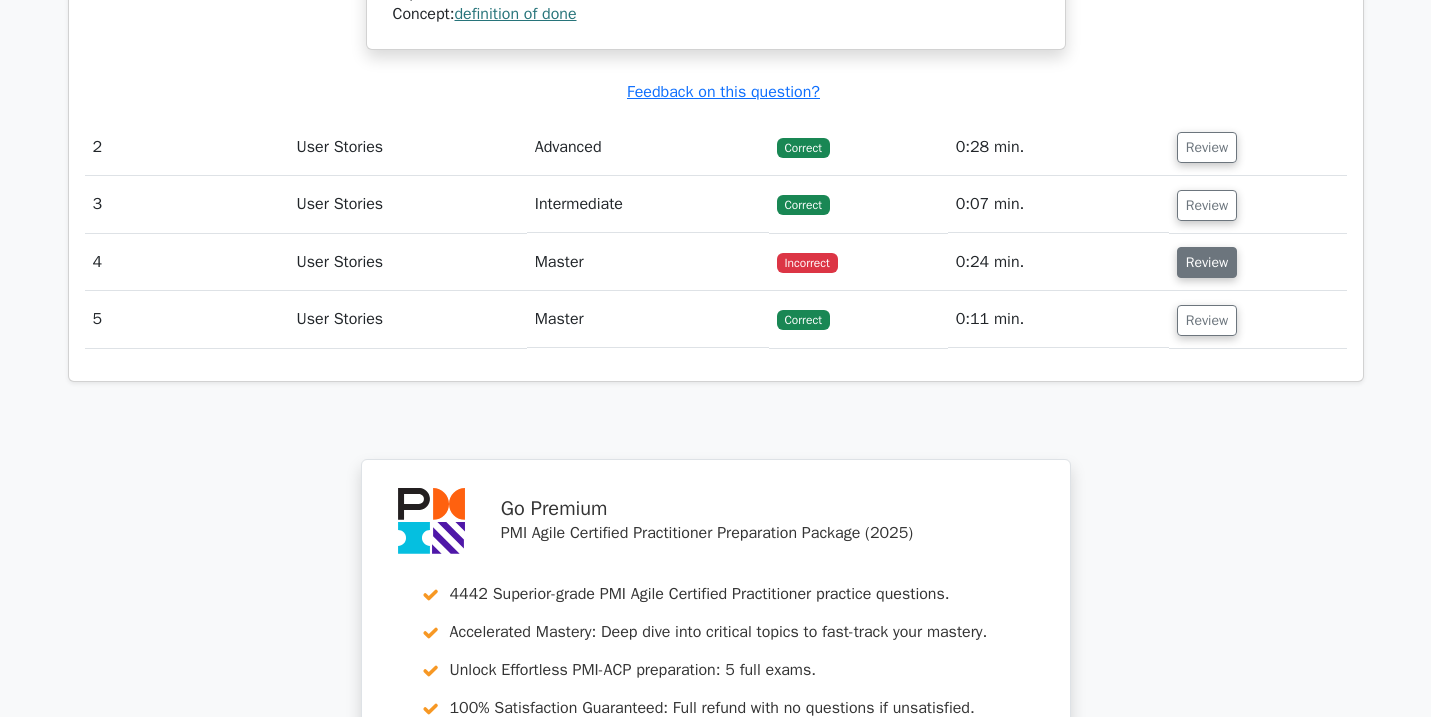 click on "Review" at bounding box center (1207, 262) 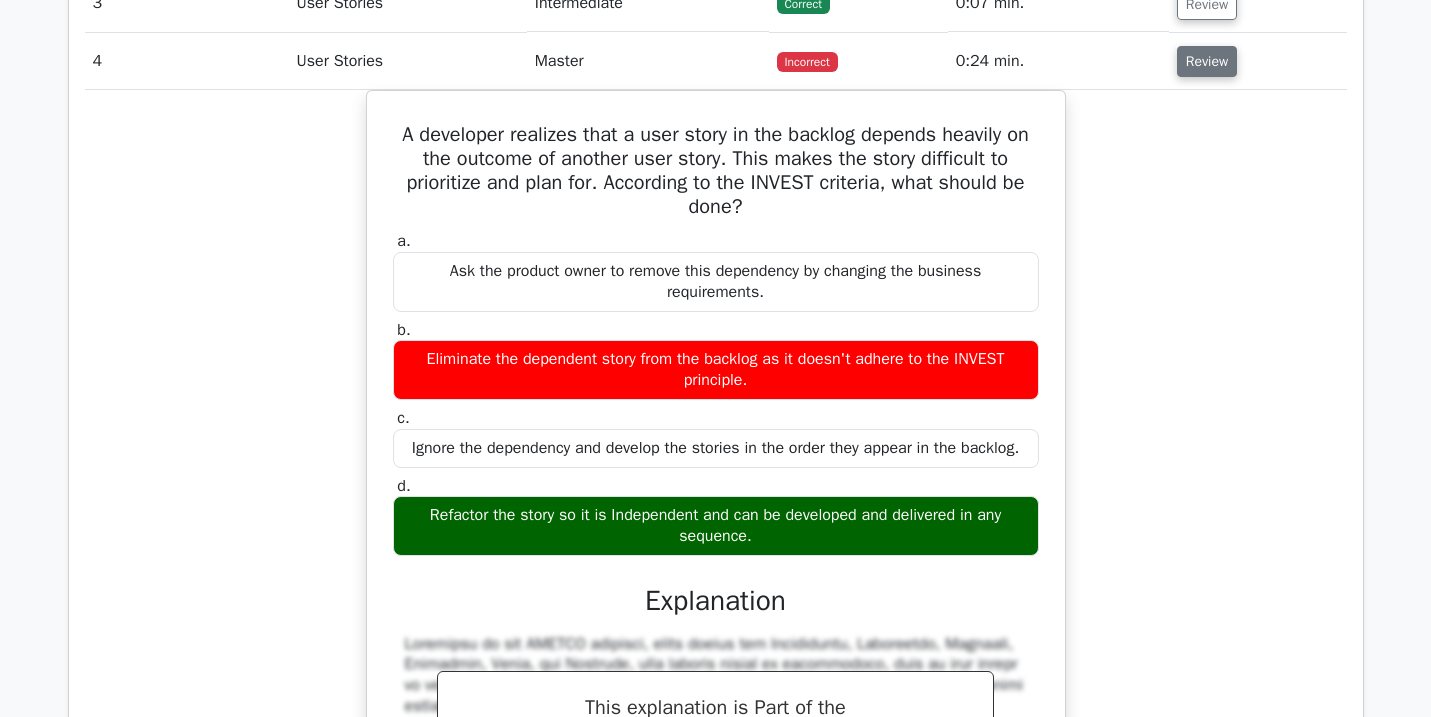 scroll, scrollTop: 2474, scrollLeft: 0, axis: vertical 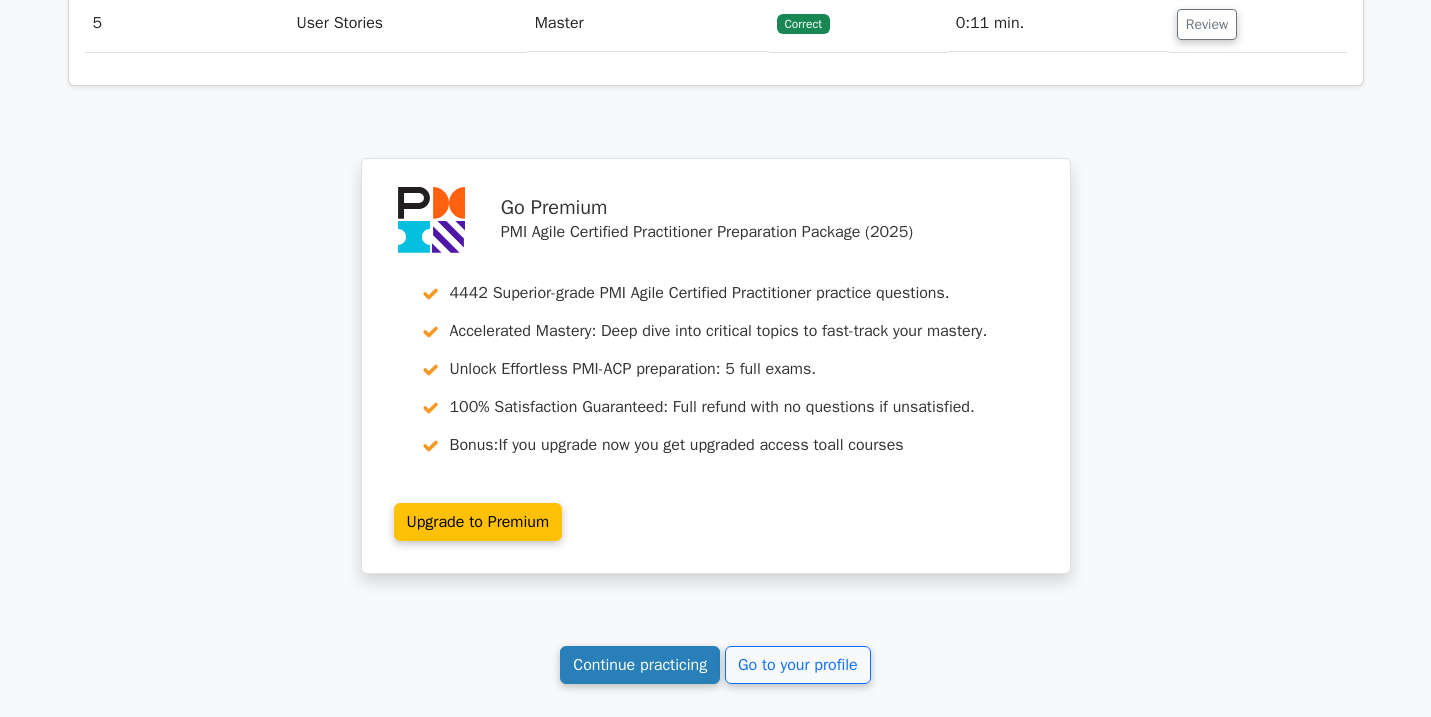 click on "Continue practicing" at bounding box center [640, 665] 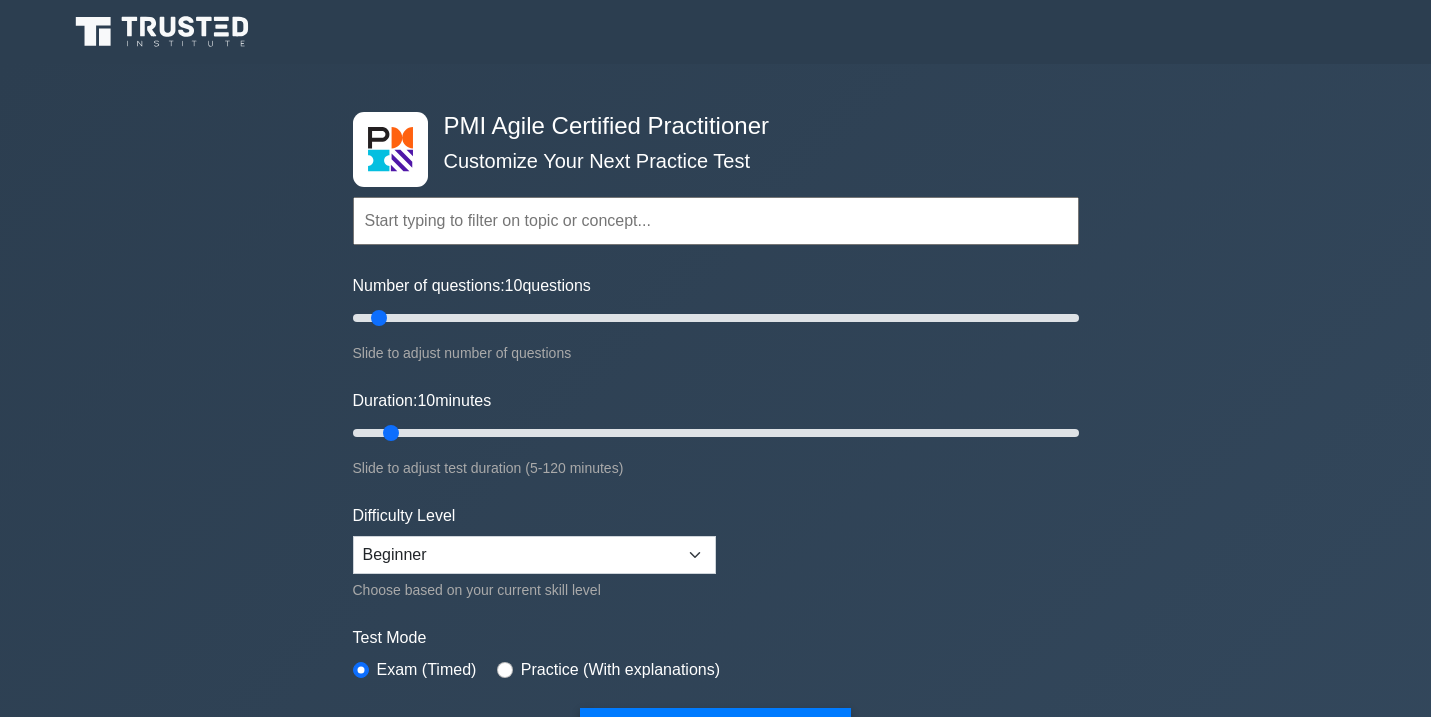 scroll, scrollTop: 0, scrollLeft: 0, axis: both 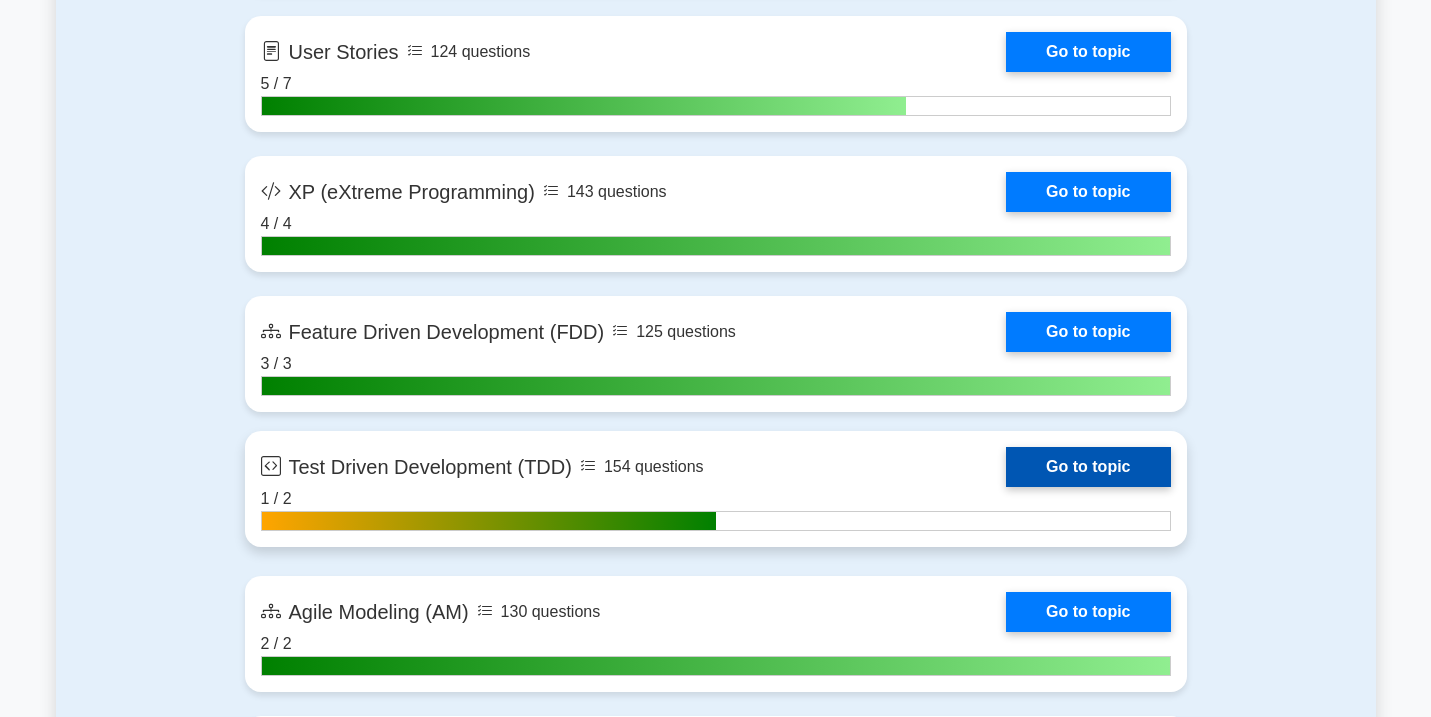 click on "Go to topic" at bounding box center (1088, 467) 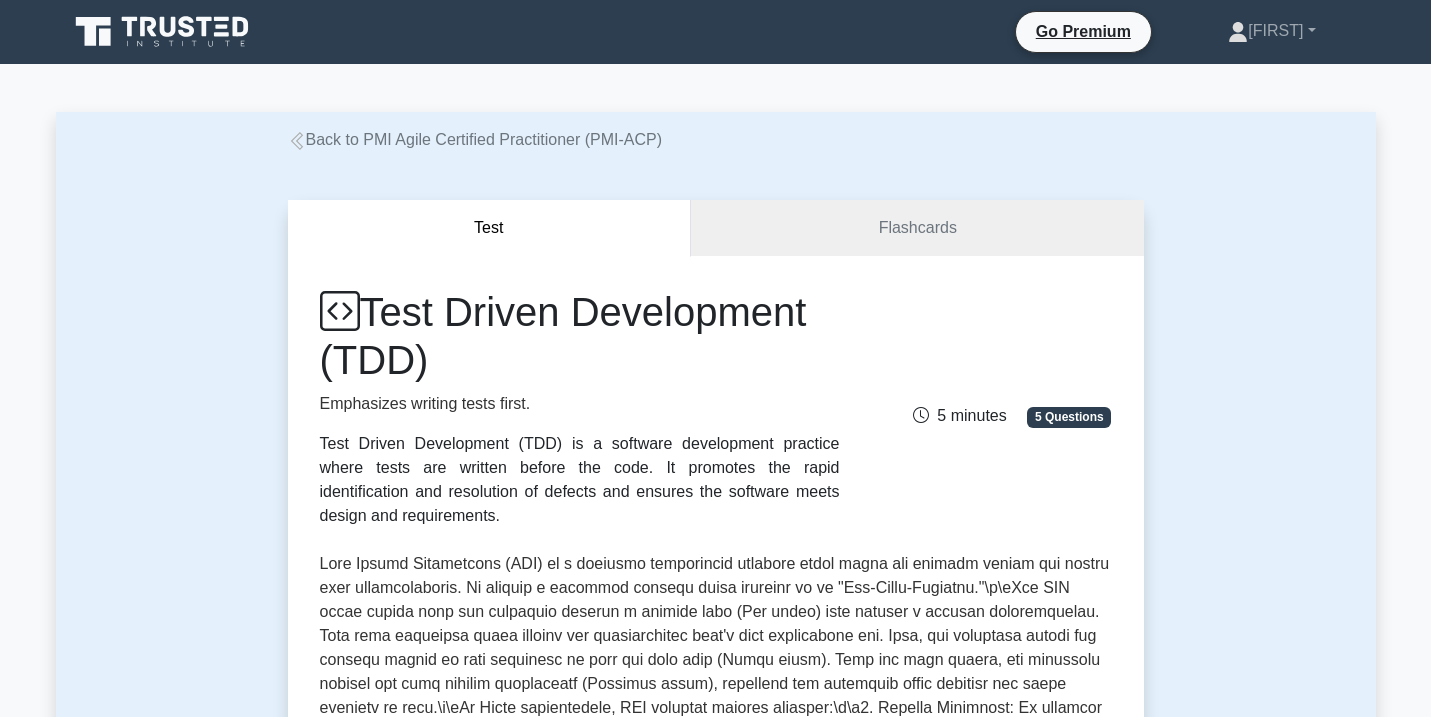 scroll, scrollTop: 0, scrollLeft: 0, axis: both 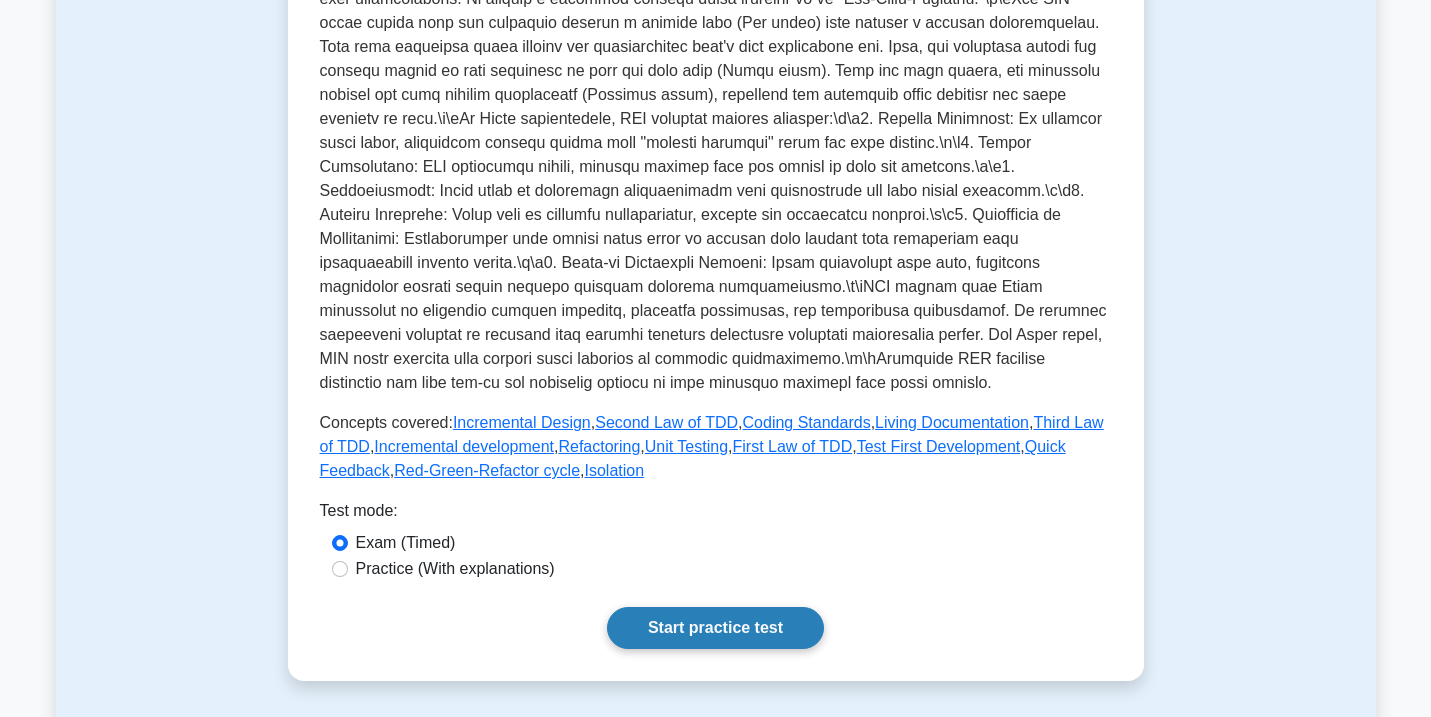 click on "Start practice test" at bounding box center (715, 628) 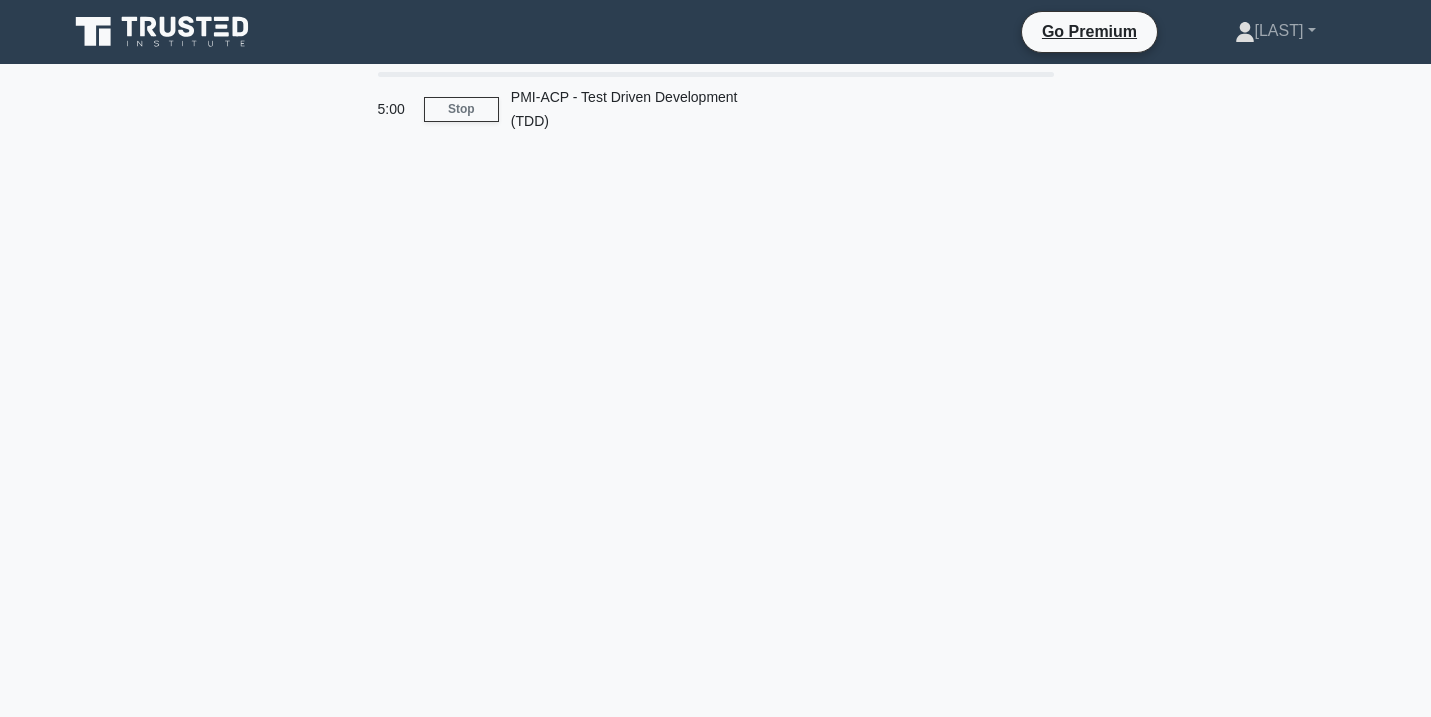 scroll, scrollTop: 0, scrollLeft: 0, axis: both 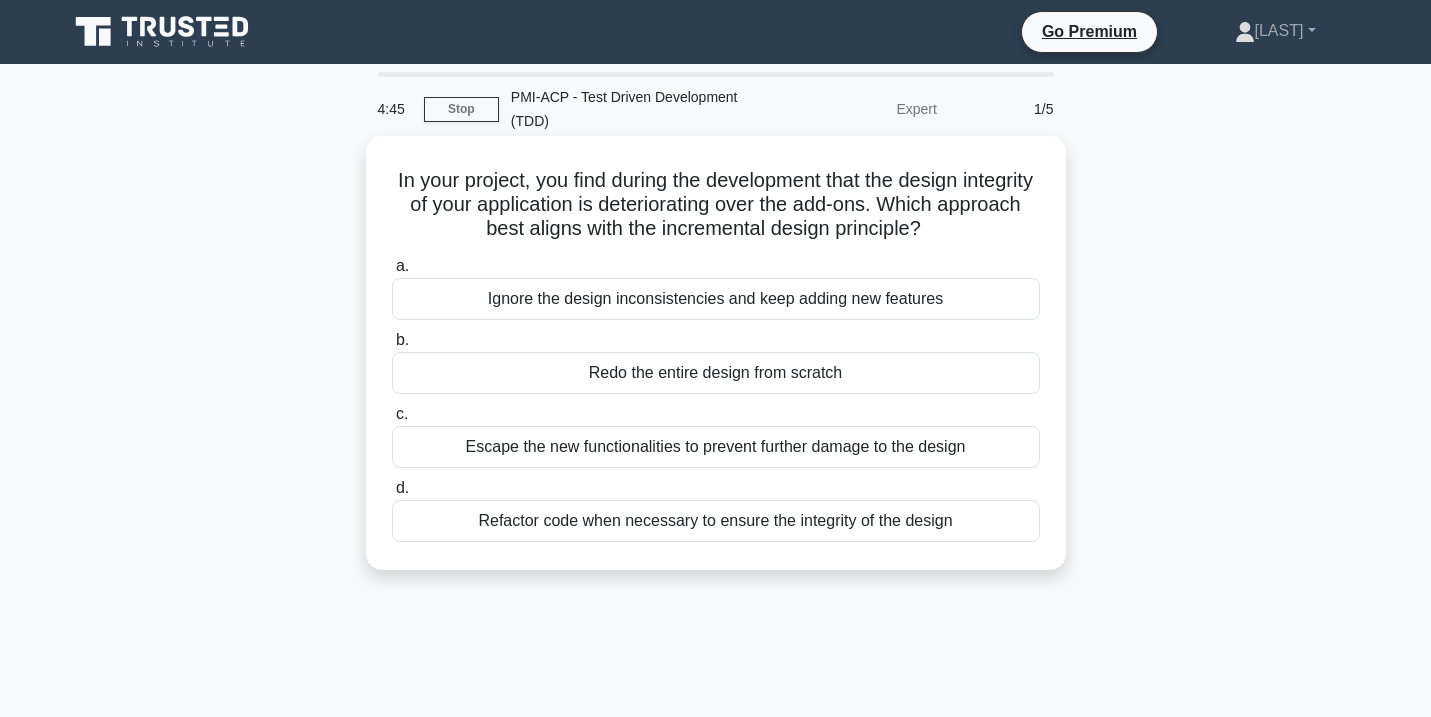 click on "Refactor code when necessary to ensure the integrity of the design" at bounding box center [716, 521] 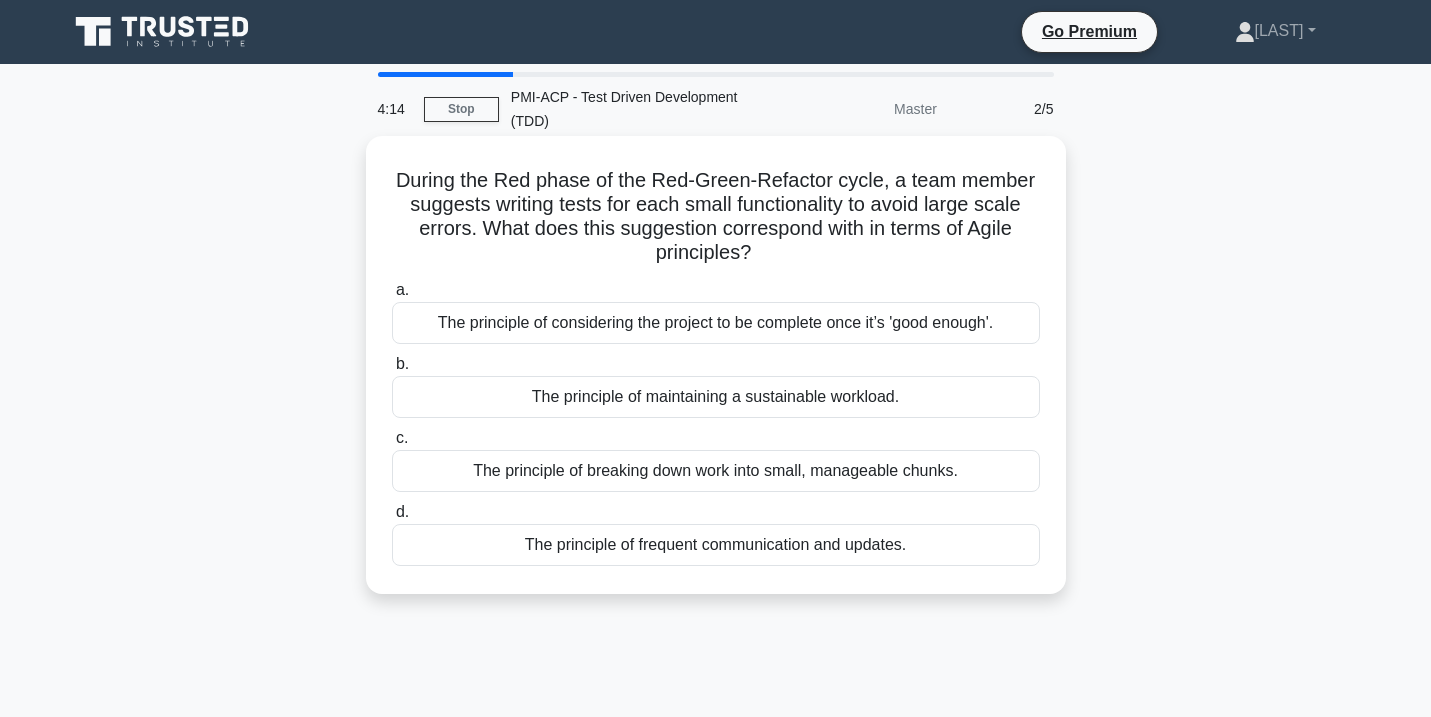 click on "The principle of breaking down work into small, manageable chunks." at bounding box center [716, 471] 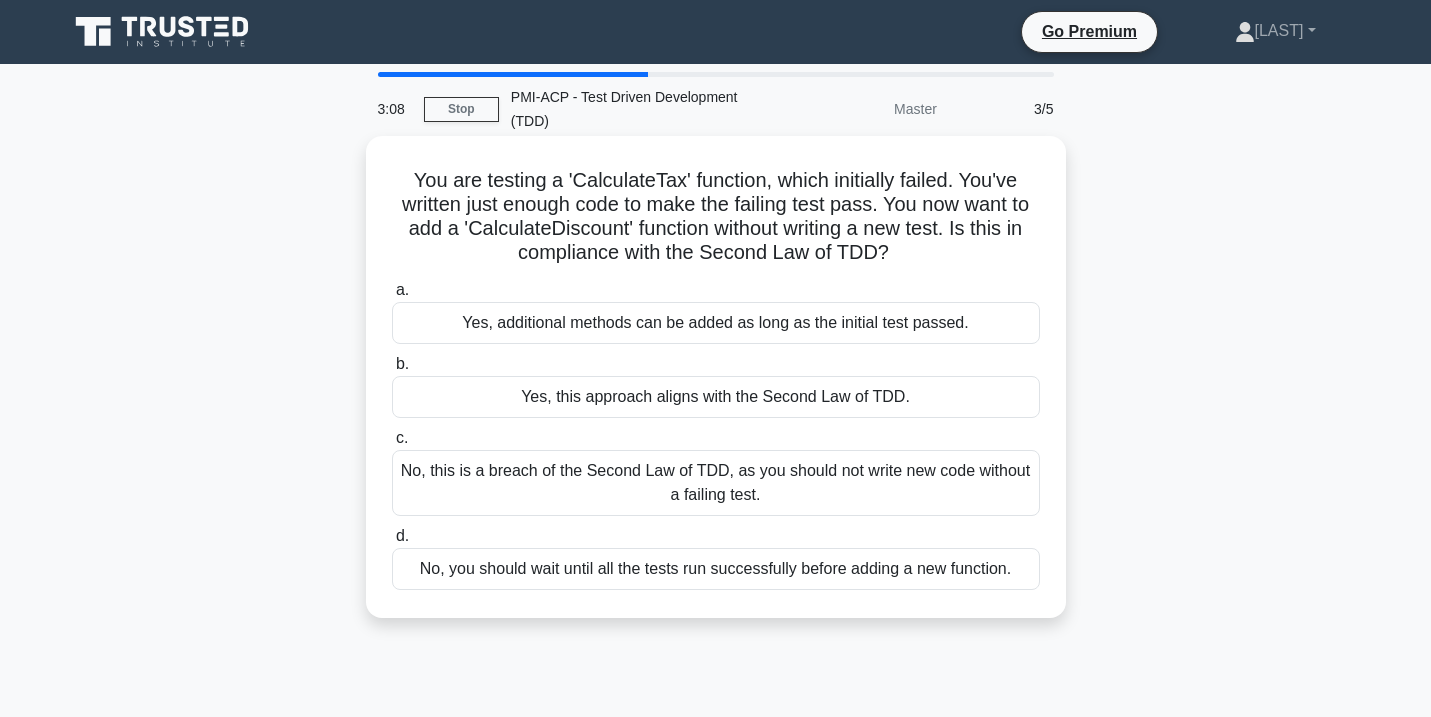 click on "No, you should wait until all the tests run successfully before adding a new function." at bounding box center [716, 569] 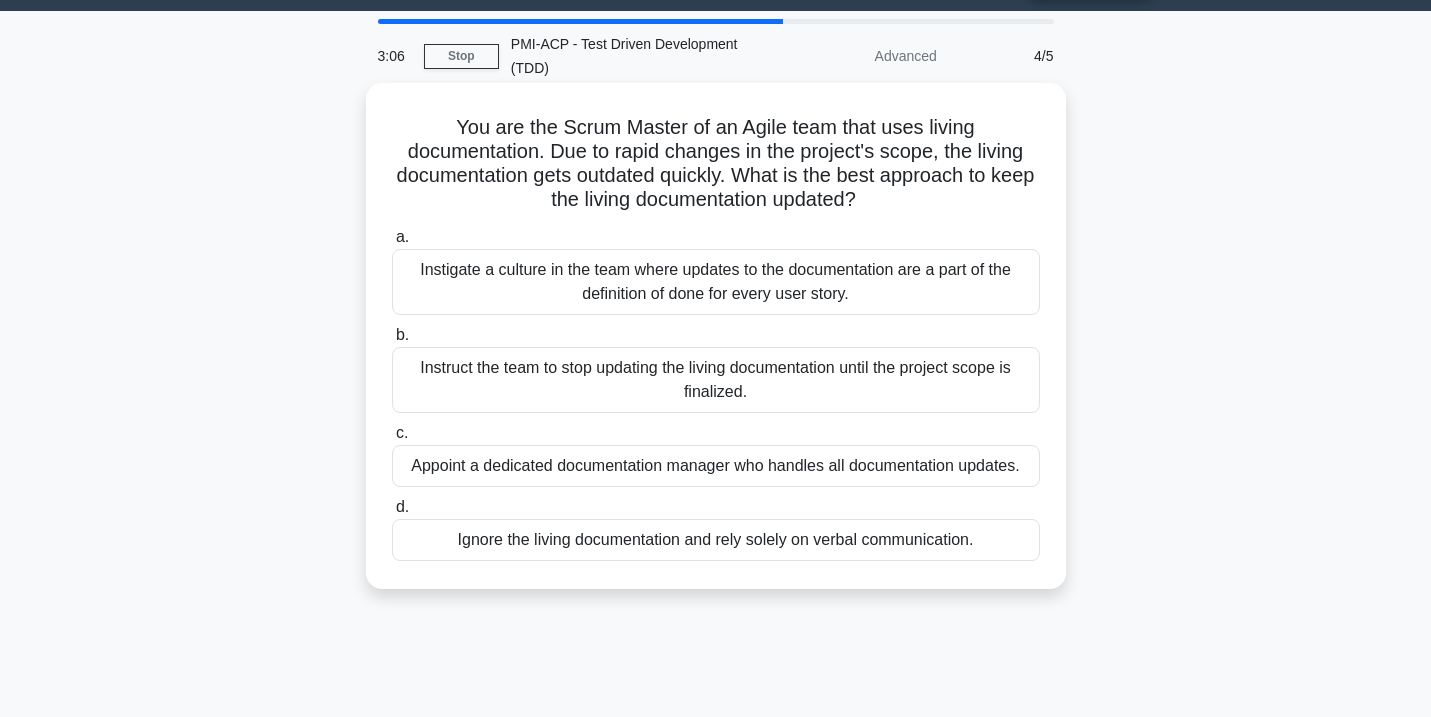 scroll, scrollTop: 51, scrollLeft: 0, axis: vertical 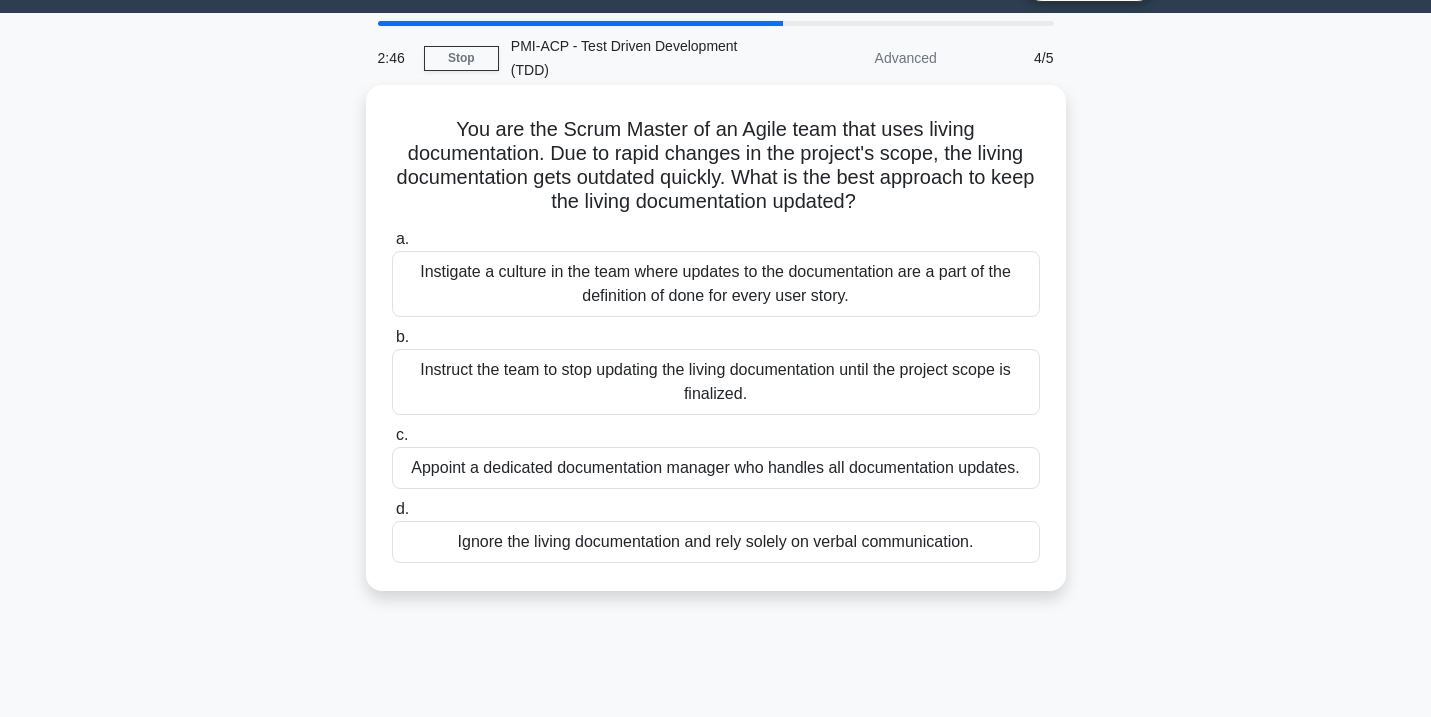 click on "Instigate a culture in the team where updates to the documentation are a part of the definition of done for every user story." at bounding box center [716, 284] 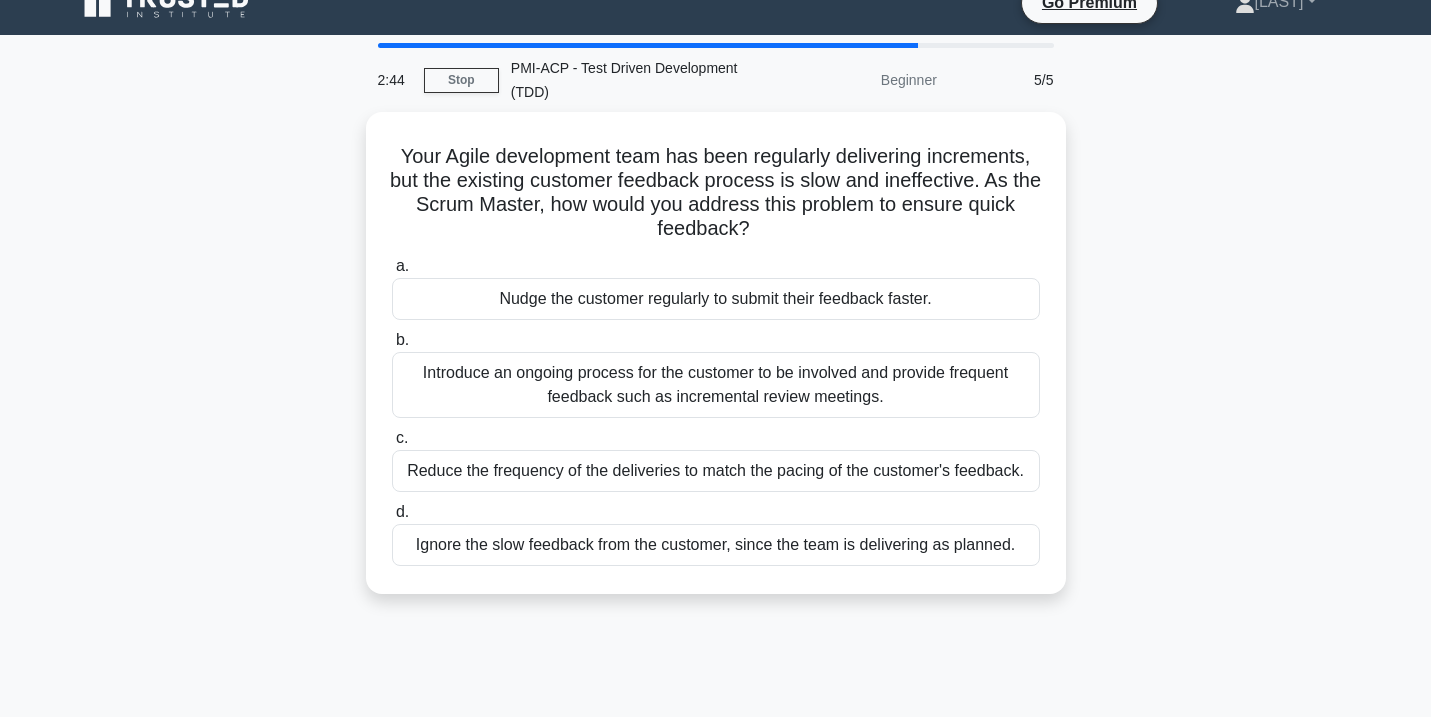 scroll, scrollTop: 30, scrollLeft: 0, axis: vertical 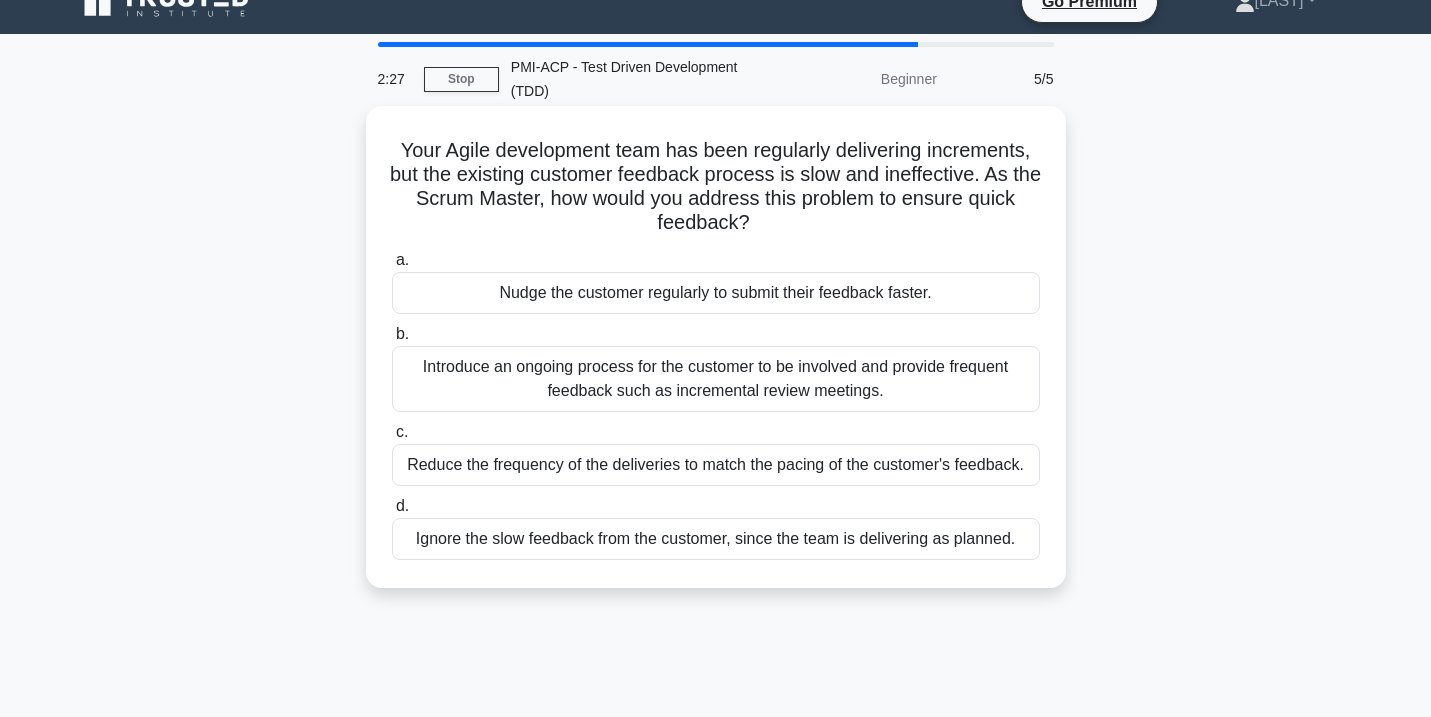 click on "Introduce an ongoing process for the customer to be involved and provide frequent feedback such as incremental review meetings." at bounding box center [716, 379] 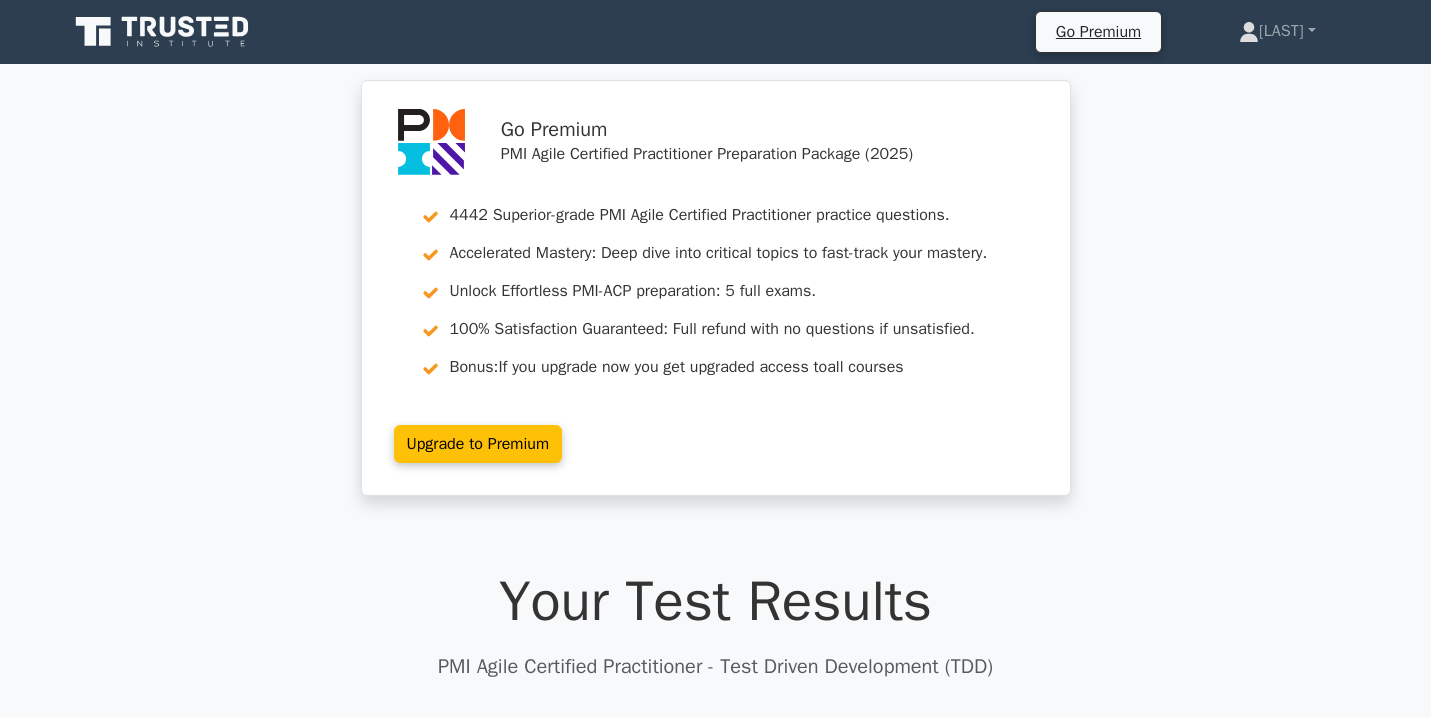 scroll, scrollTop: 0, scrollLeft: 0, axis: both 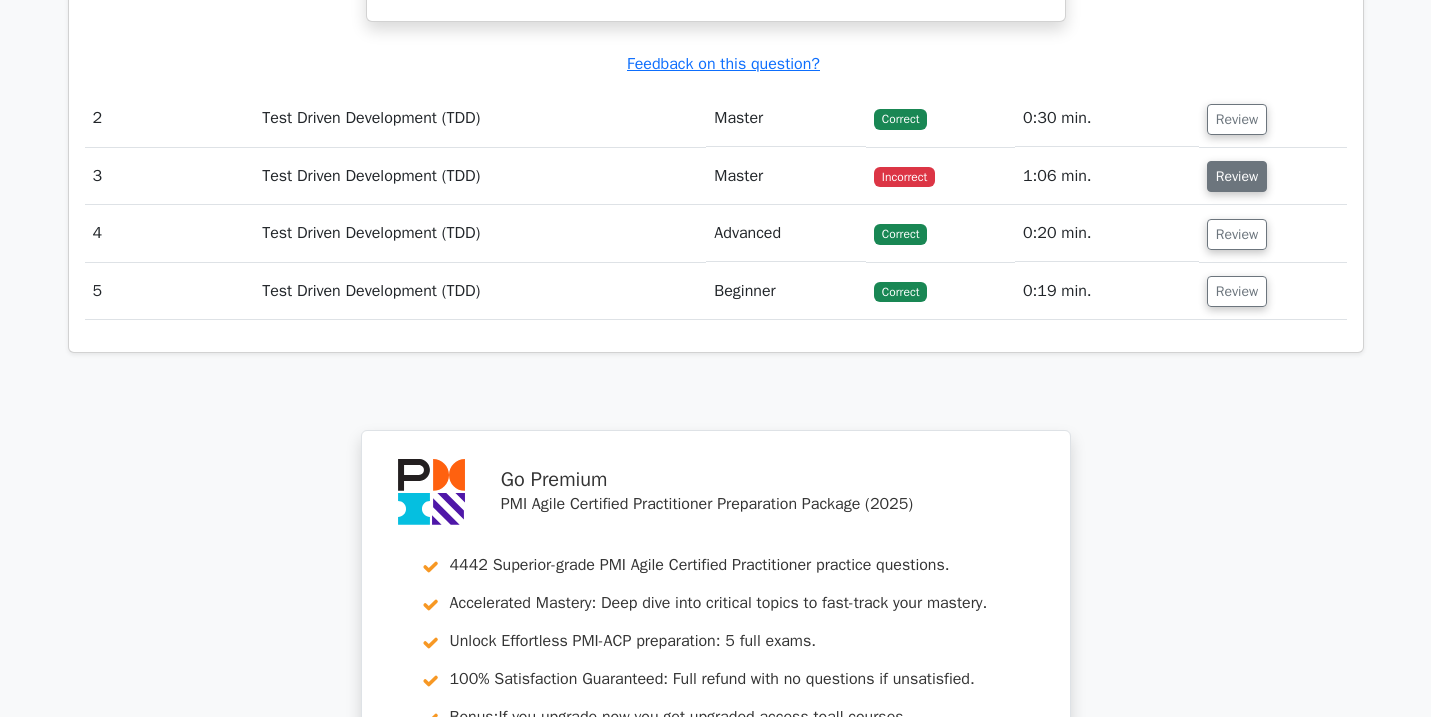 click on "Review" at bounding box center [1237, 176] 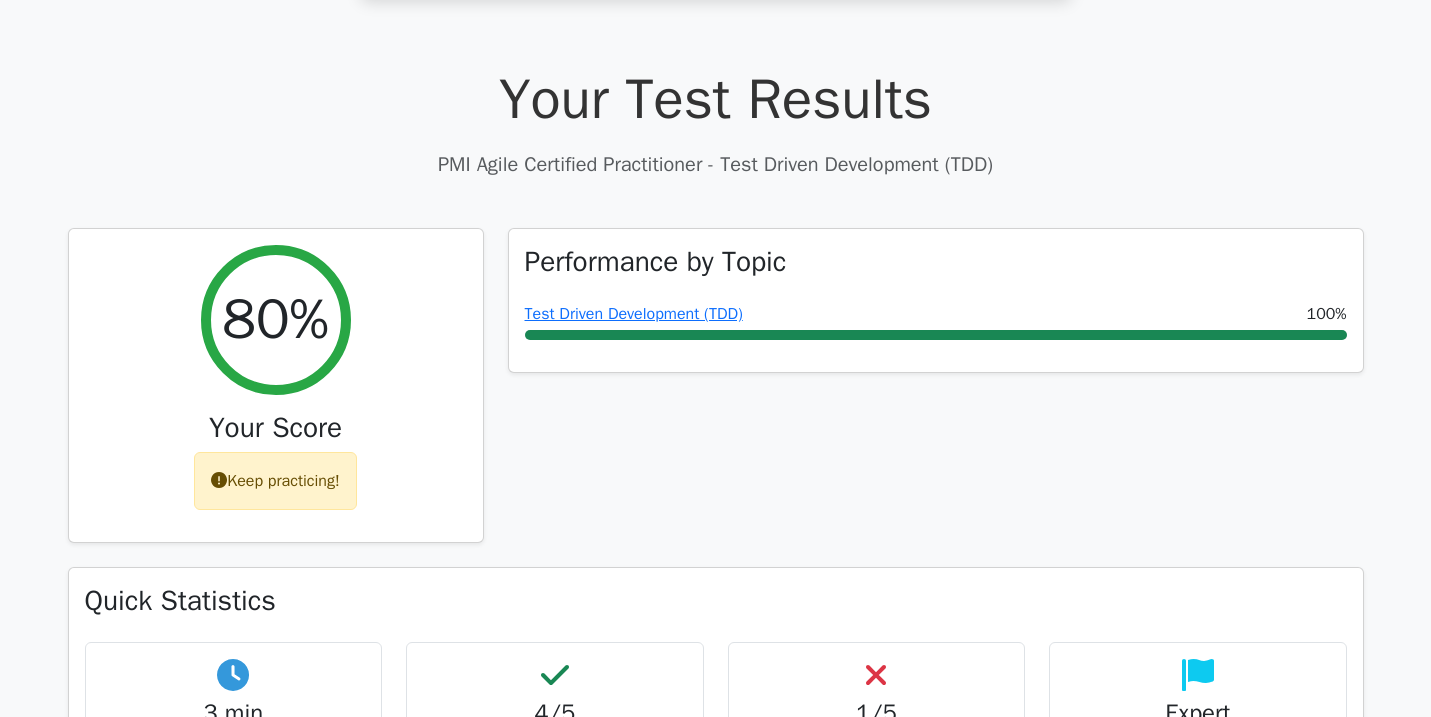 scroll, scrollTop: 0, scrollLeft: 0, axis: both 